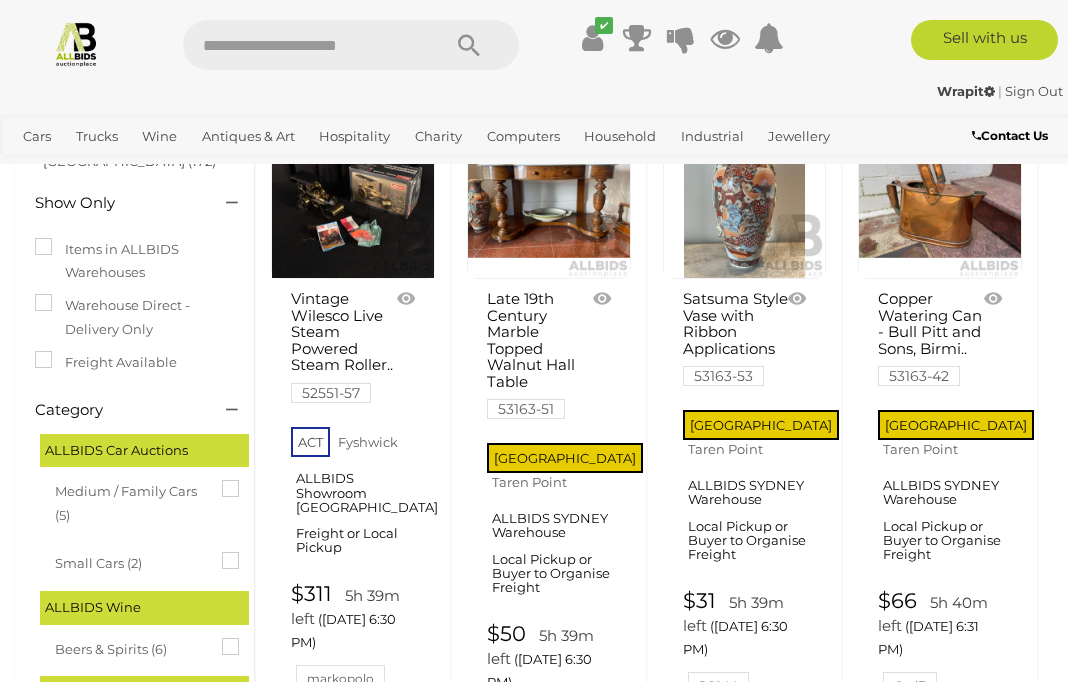 scroll, scrollTop: 0, scrollLeft: 0, axis: both 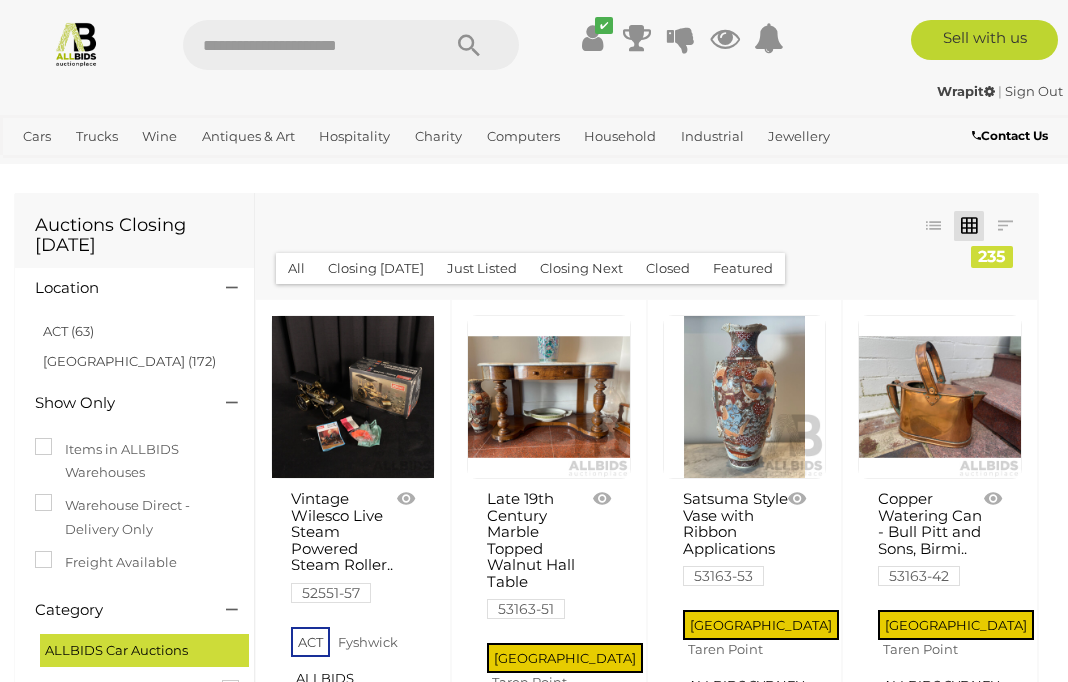 click at bounding box center [592, 38] 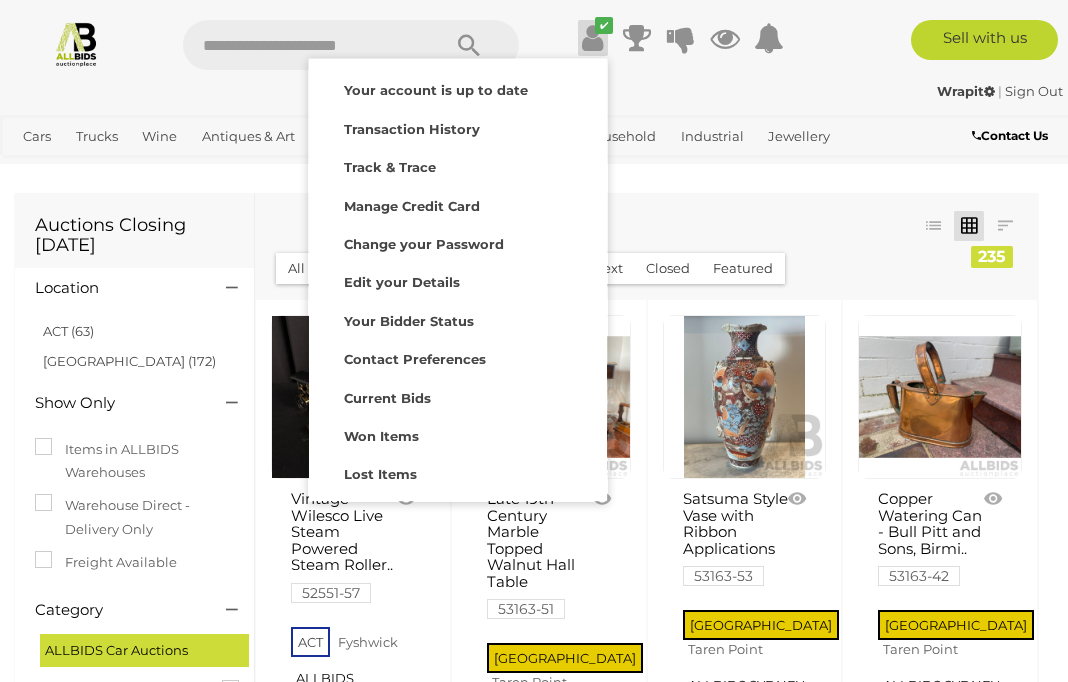 click on "Your account is up to date" at bounding box center [436, 90] 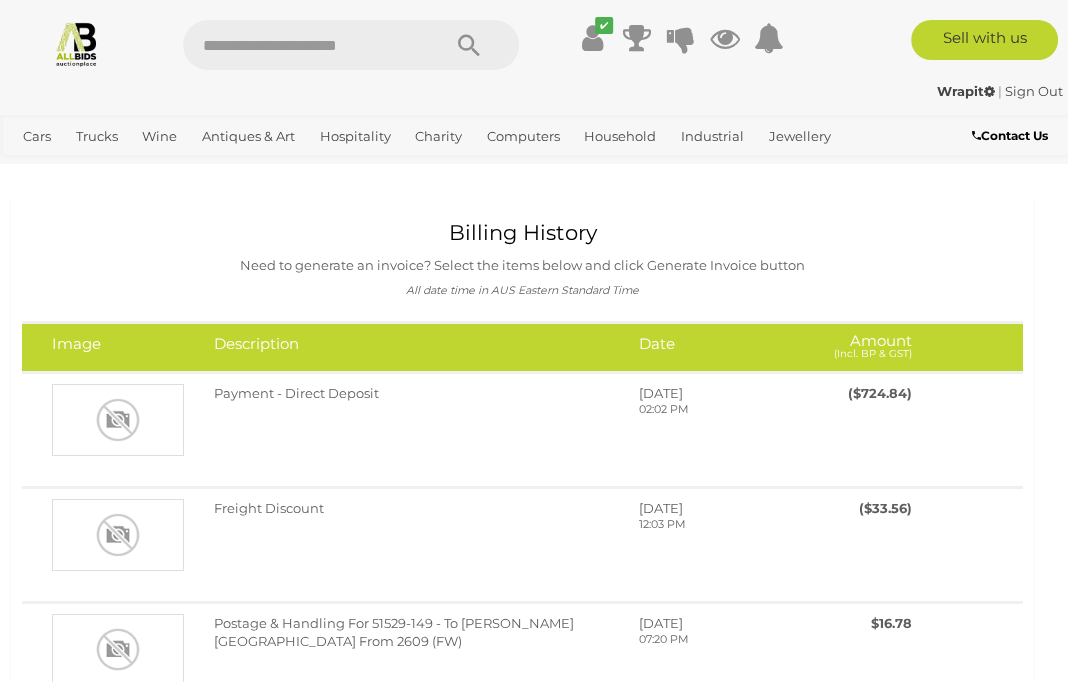scroll, scrollTop: 0, scrollLeft: 0, axis: both 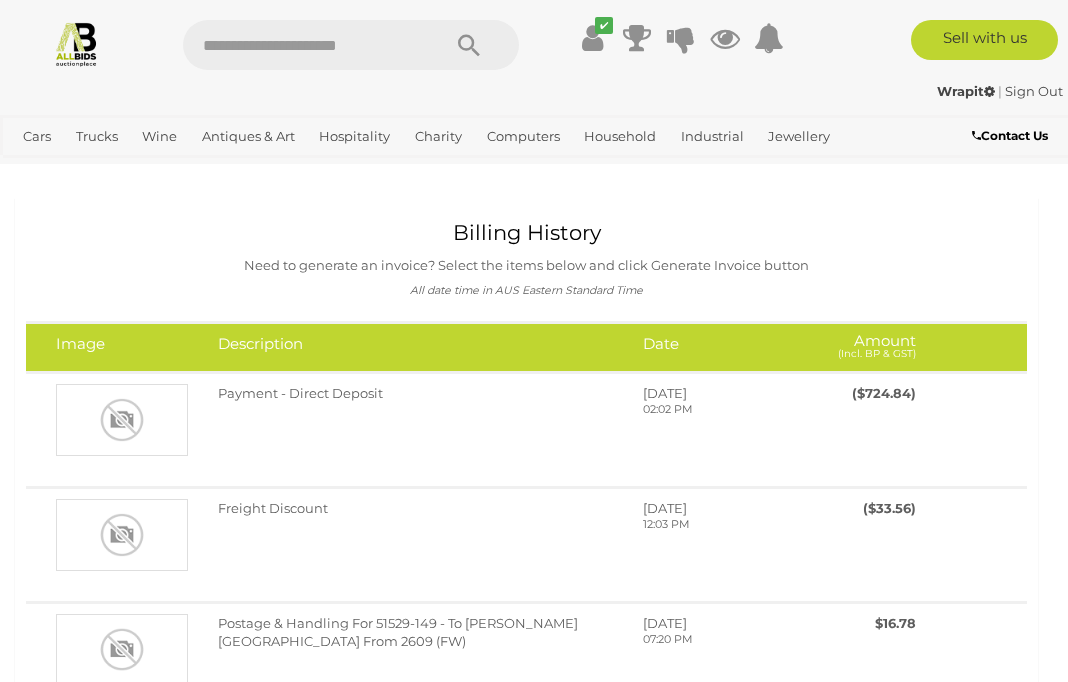 click at bounding box center (76, 43) 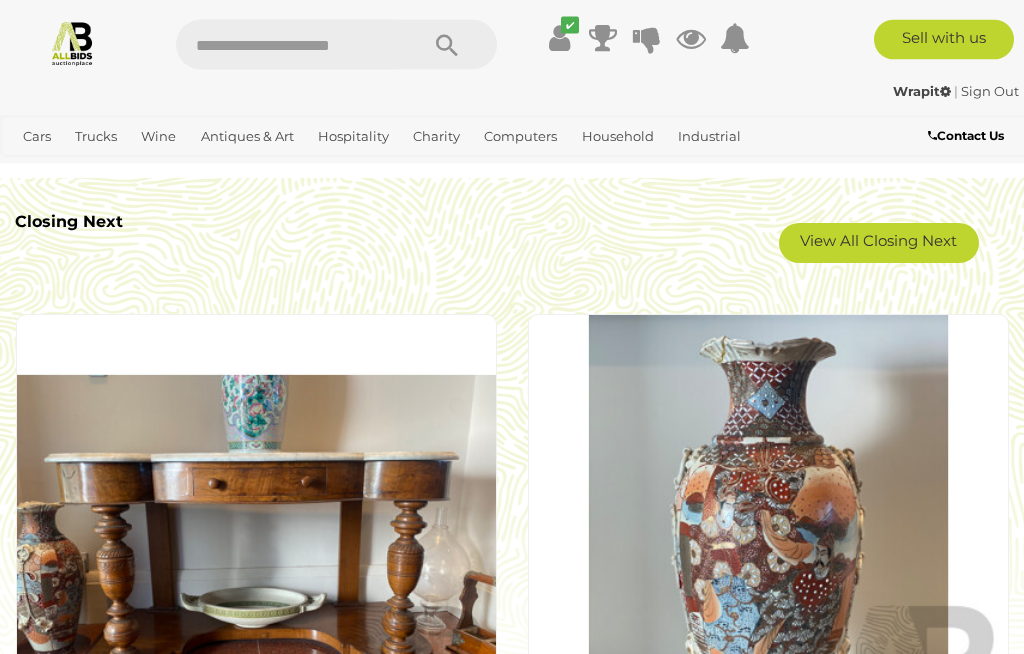 scroll, scrollTop: 3404, scrollLeft: 0, axis: vertical 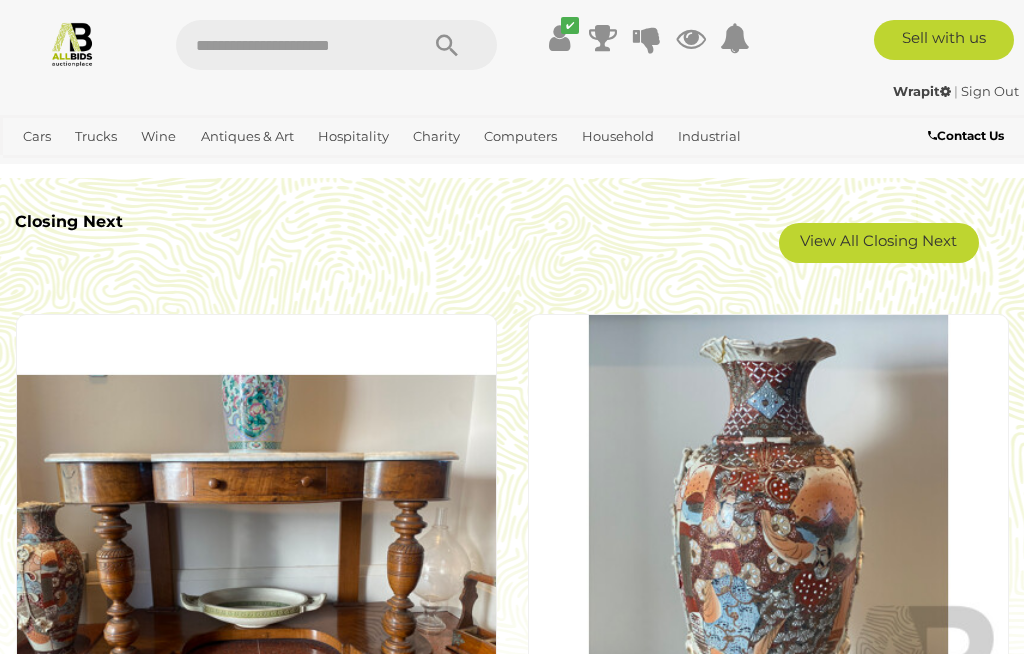 click on "View All Closing Next" at bounding box center [879, 243] 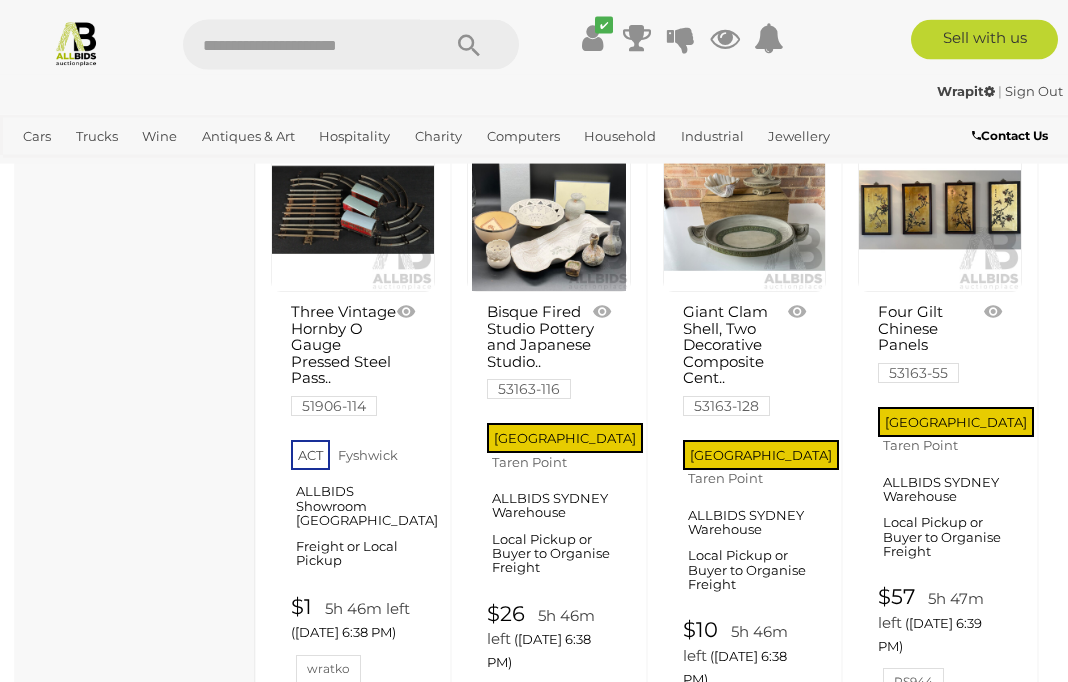 scroll, scrollTop: 4056, scrollLeft: 0, axis: vertical 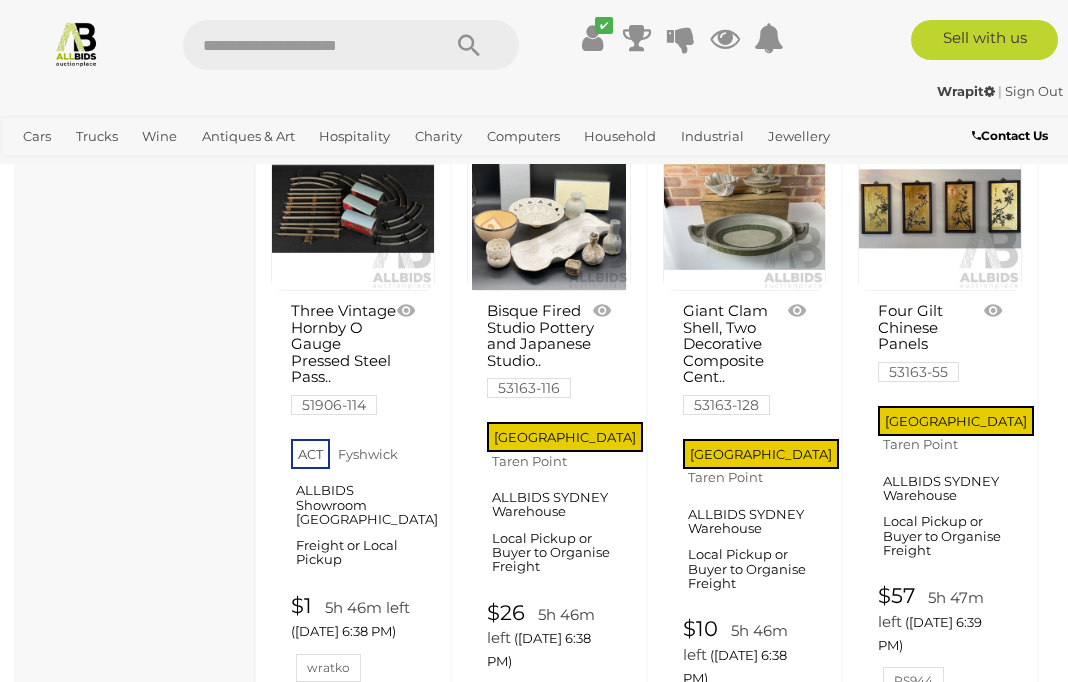 click at bounding box center (301, 45) 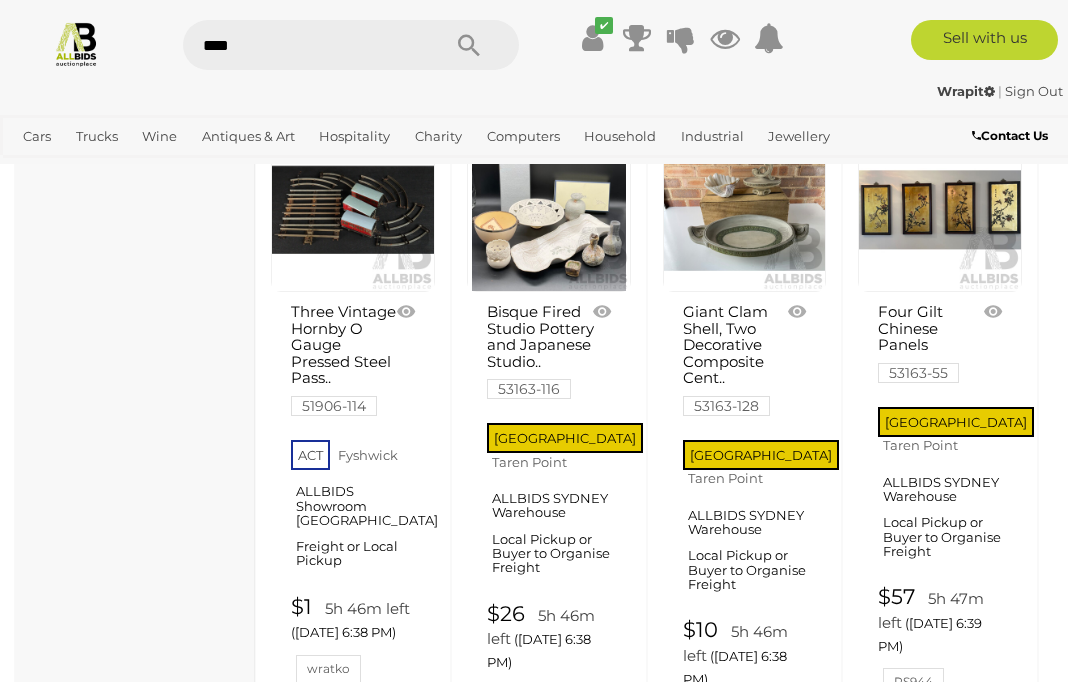 type on "*****" 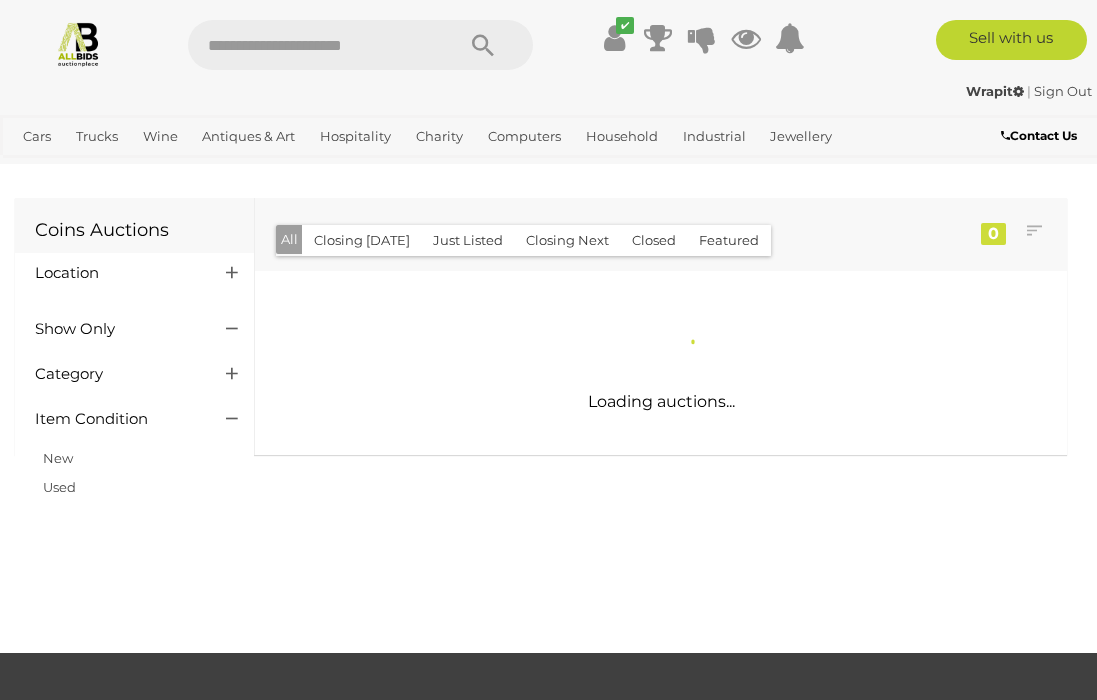 scroll, scrollTop: 8, scrollLeft: 0, axis: vertical 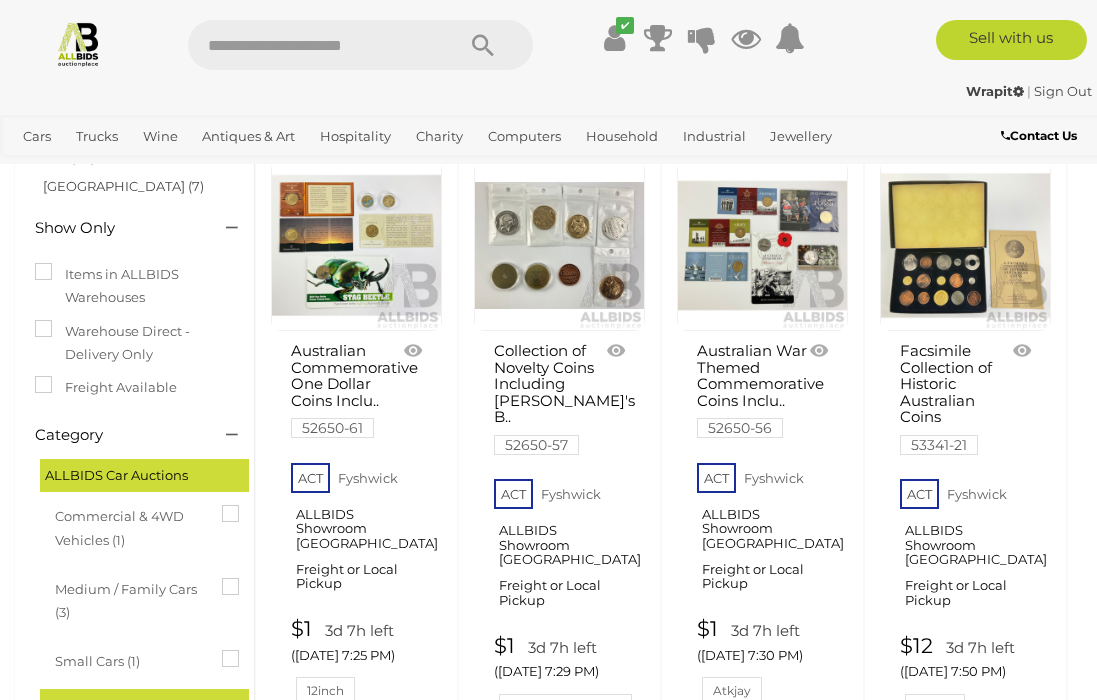 click at bounding box center (415, 351) 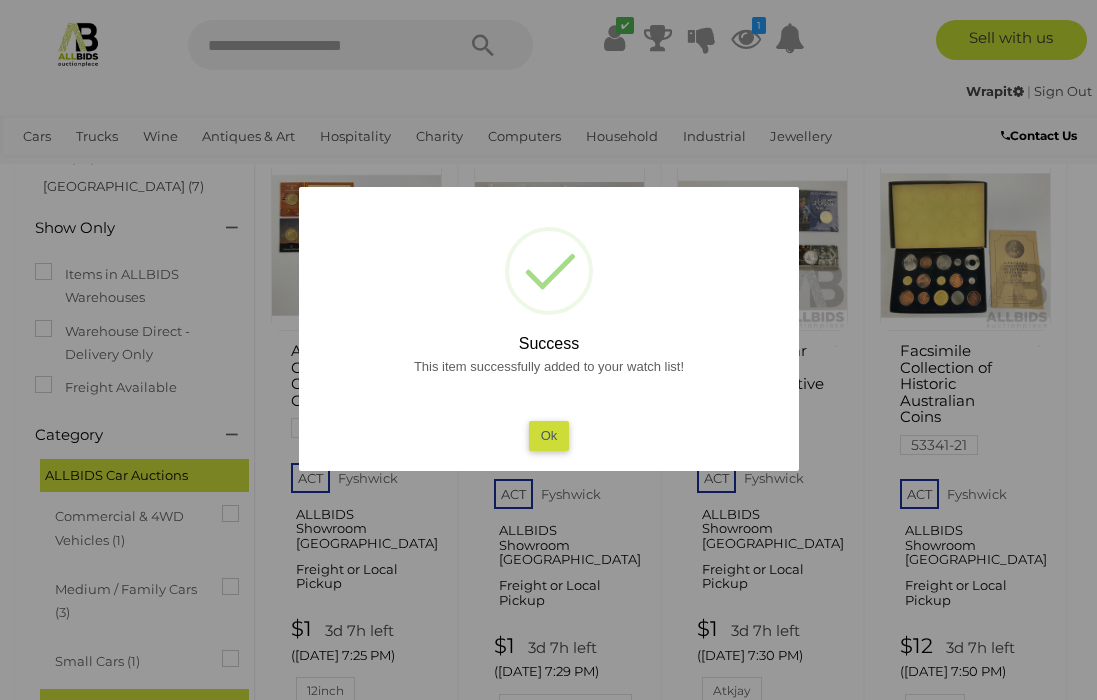 click on "Ok" at bounding box center (548, 435) 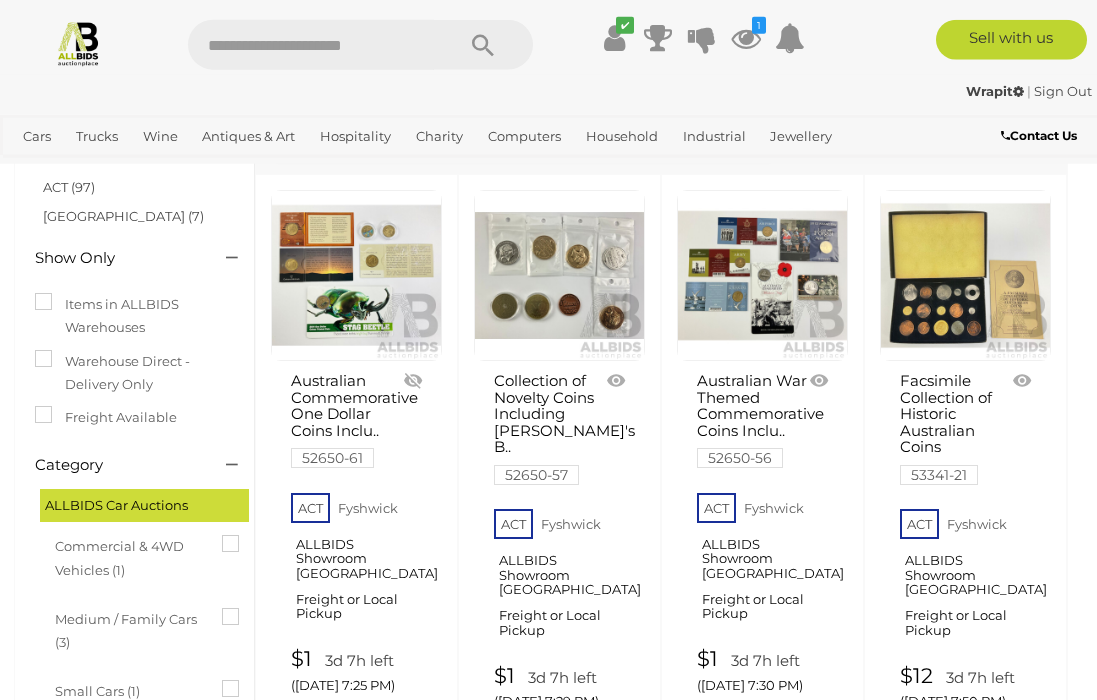 scroll, scrollTop: 131, scrollLeft: 0, axis: vertical 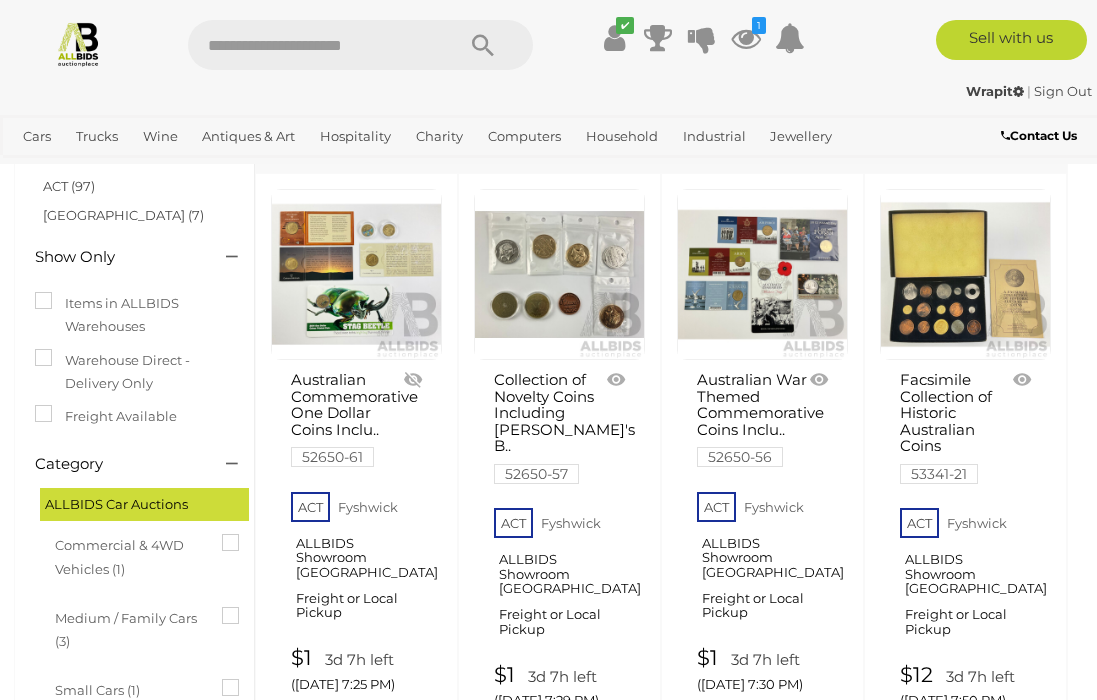 click at bounding box center [821, 380] 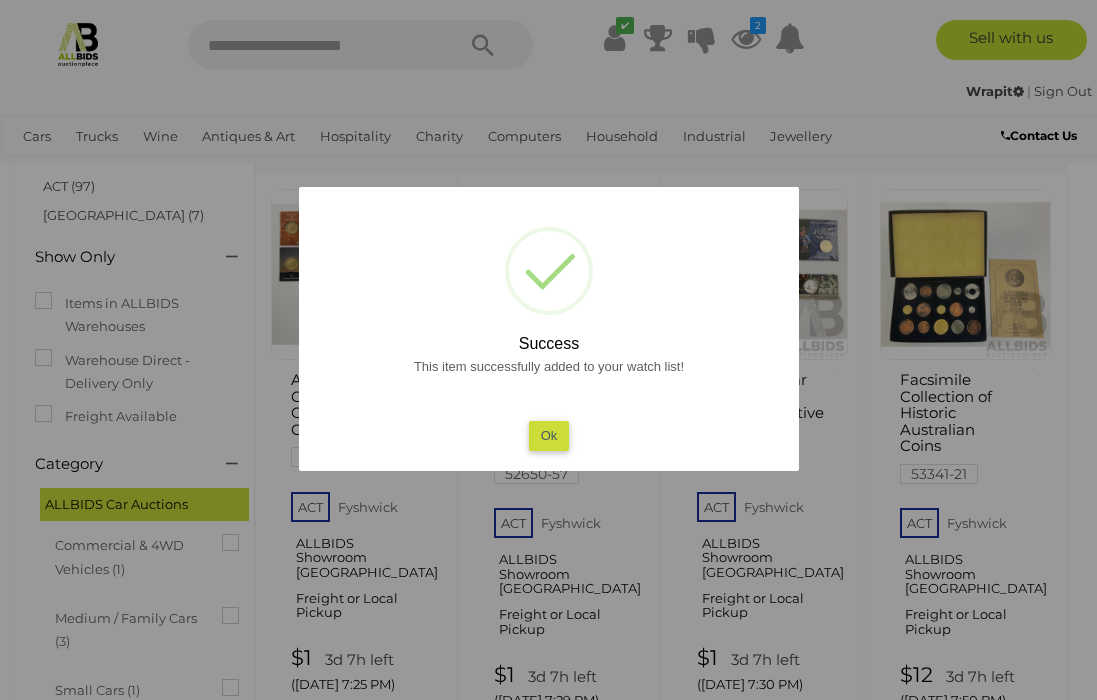 click on "Ok" at bounding box center [548, 435] 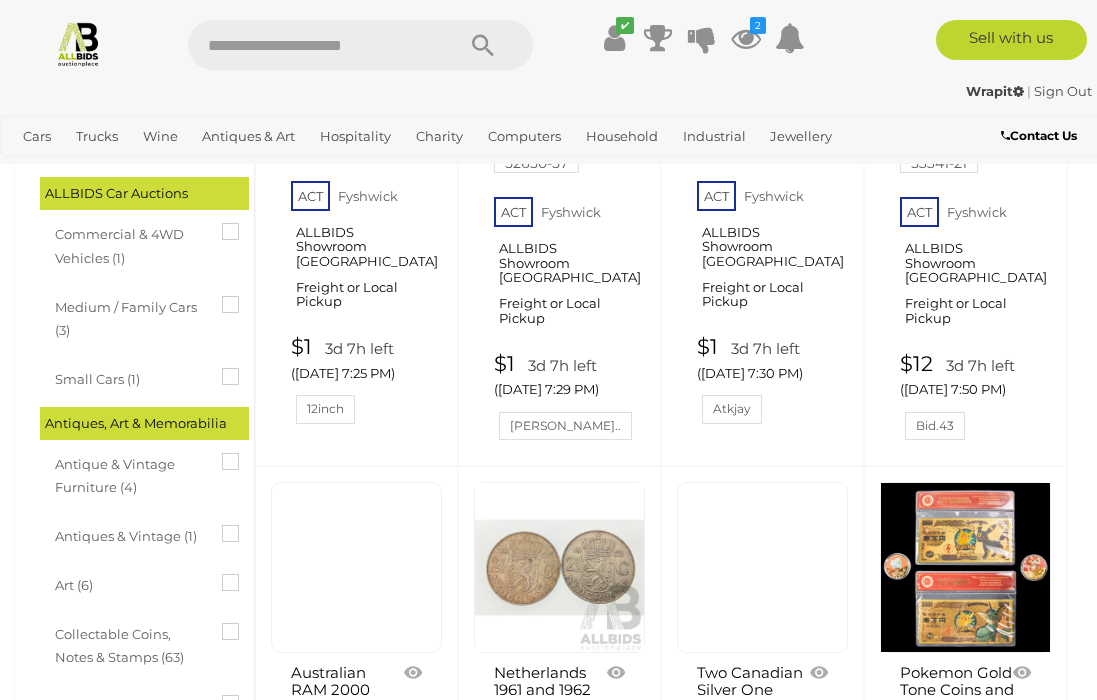 scroll, scrollTop: 494, scrollLeft: 0, axis: vertical 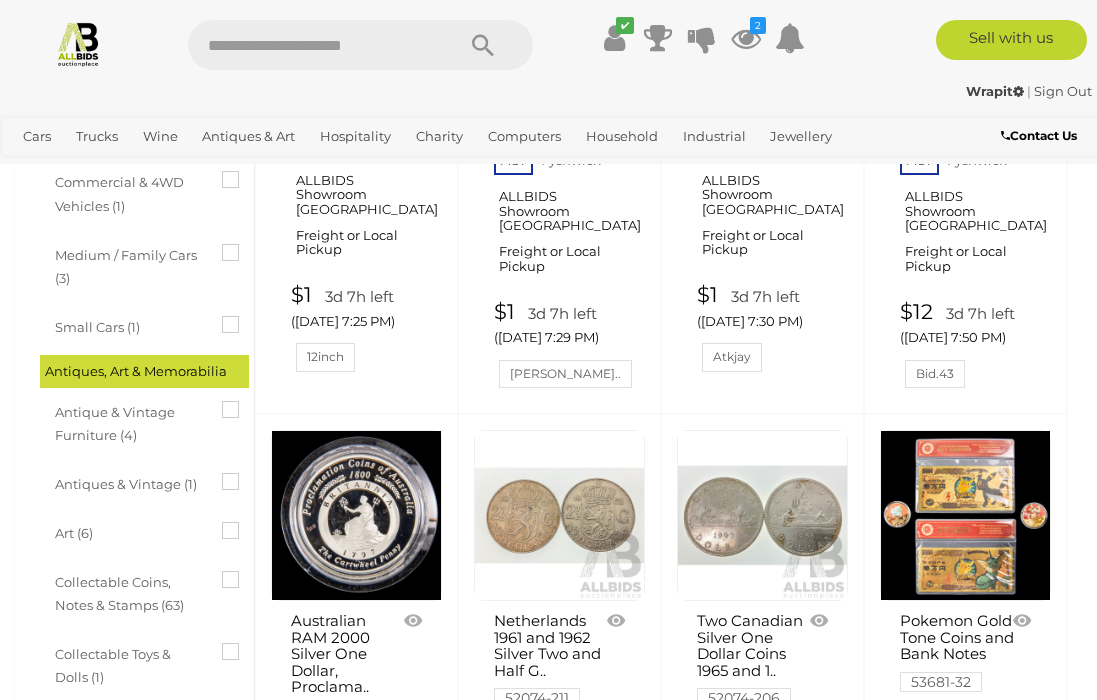 click at bounding box center (415, 621) 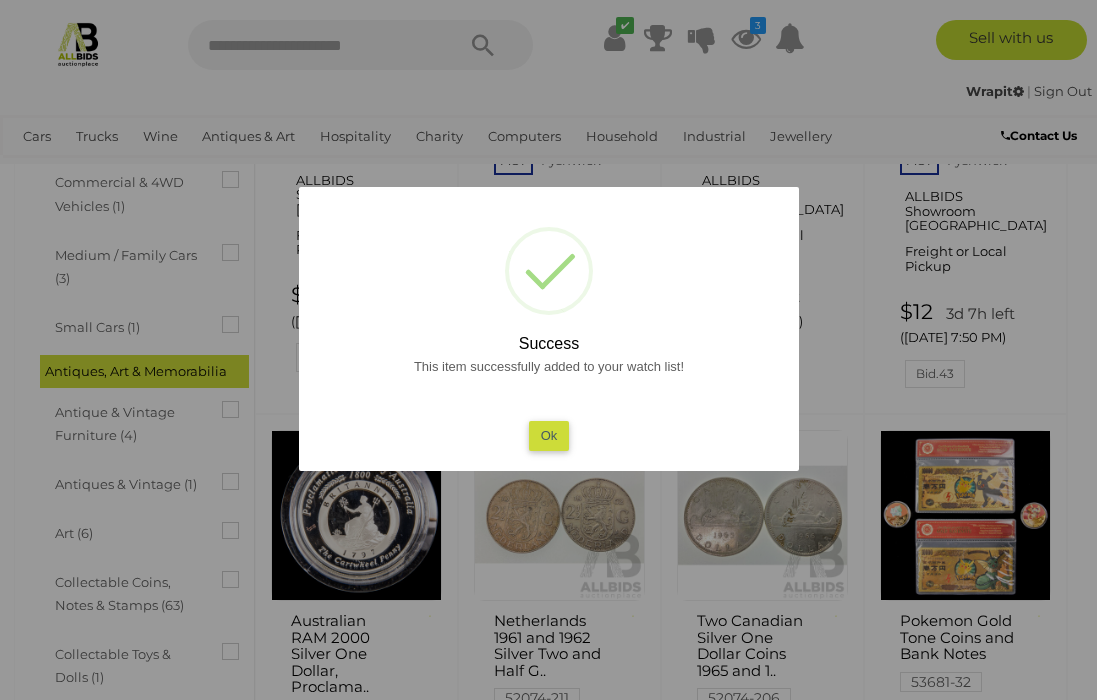click on "Ok" at bounding box center [548, 435] 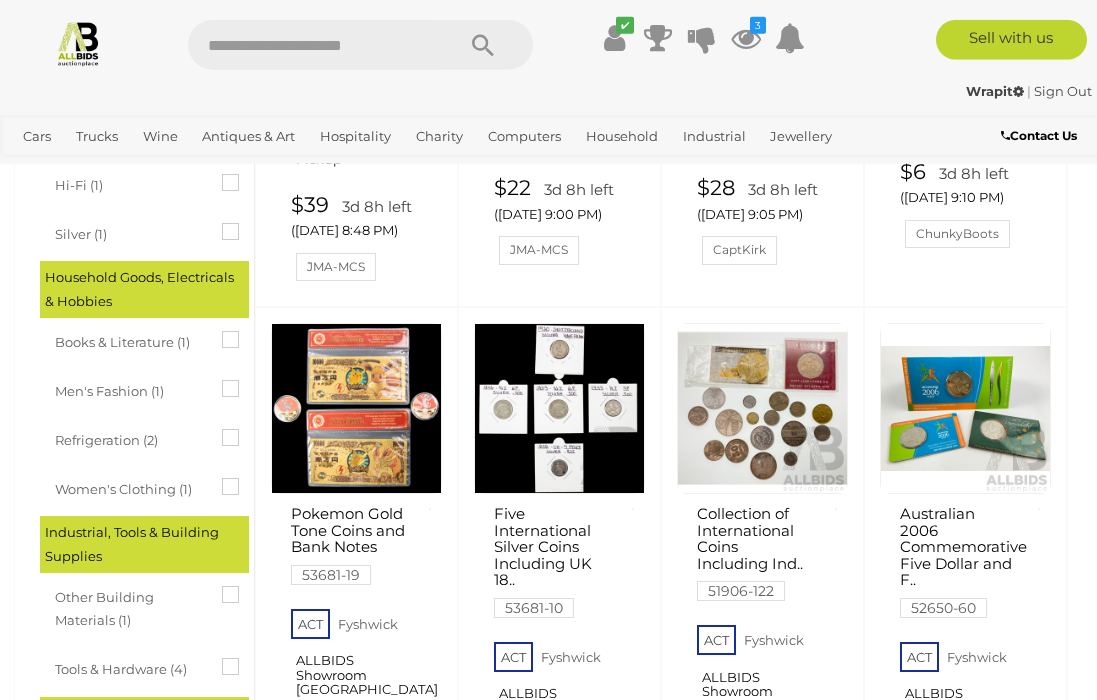 scroll, scrollTop: 1222, scrollLeft: 0, axis: vertical 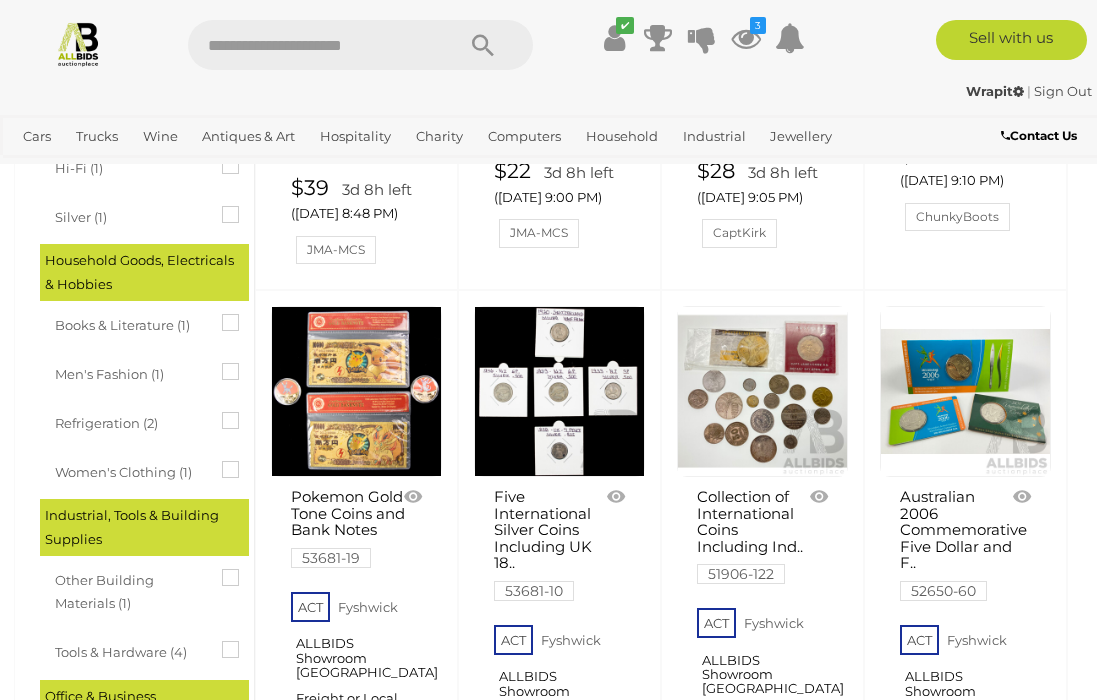 click at bounding box center [356, 391] 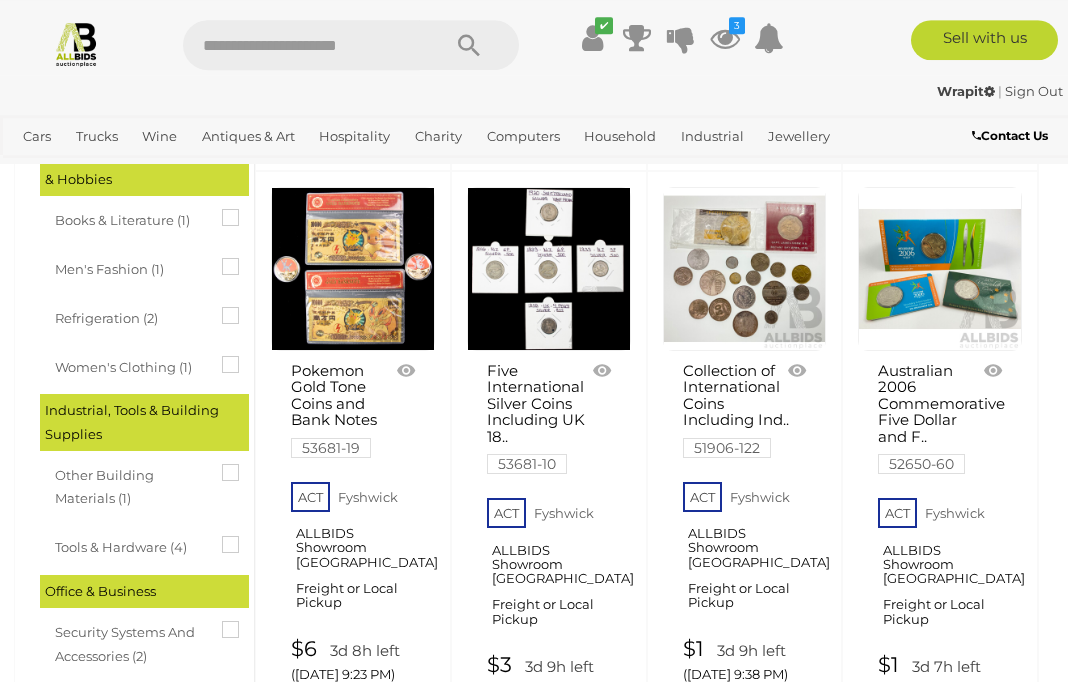 scroll, scrollTop: 1327, scrollLeft: 0, axis: vertical 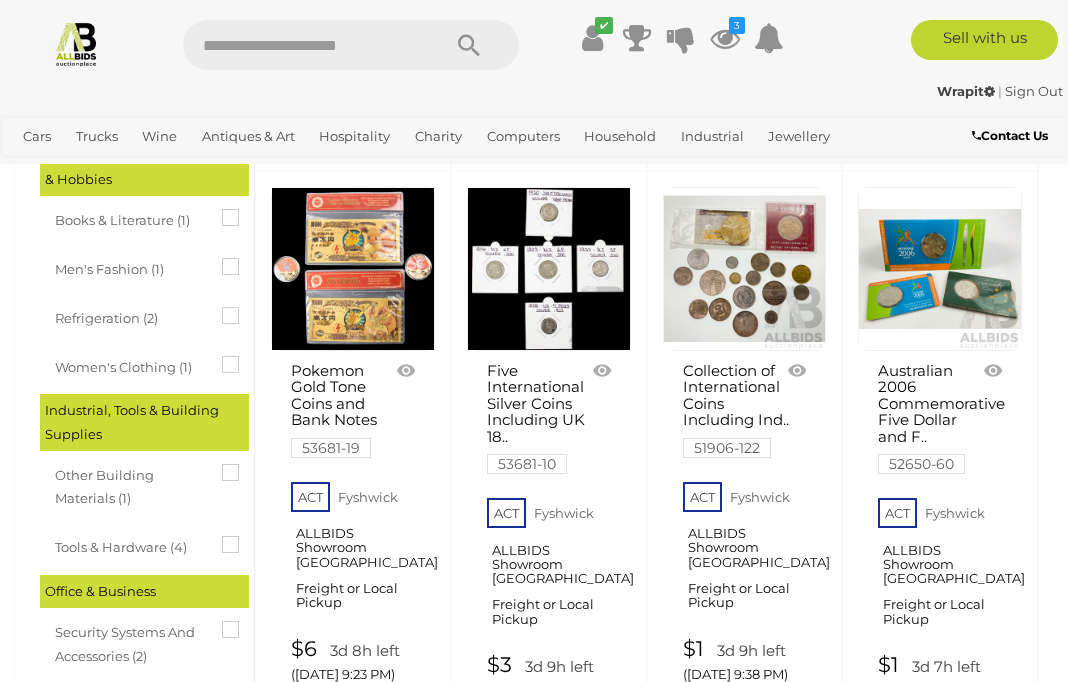 click at bounding box center (995, 371) 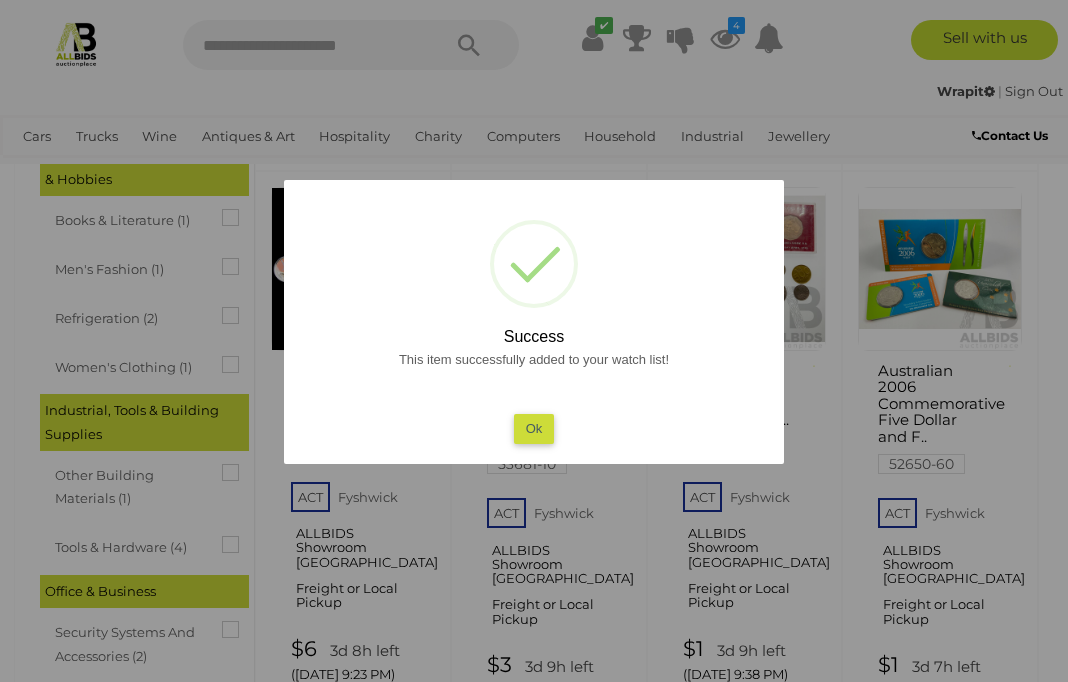 click on "Ok" at bounding box center [534, 428] 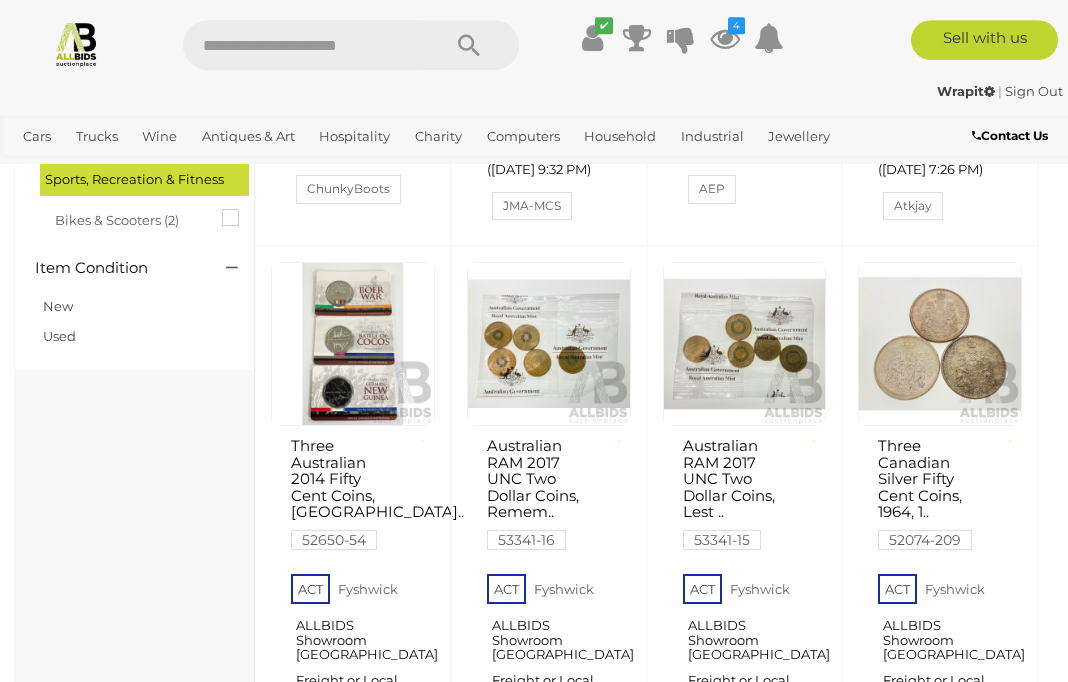 scroll, scrollTop: 1932, scrollLeft: 0, axis: vertical 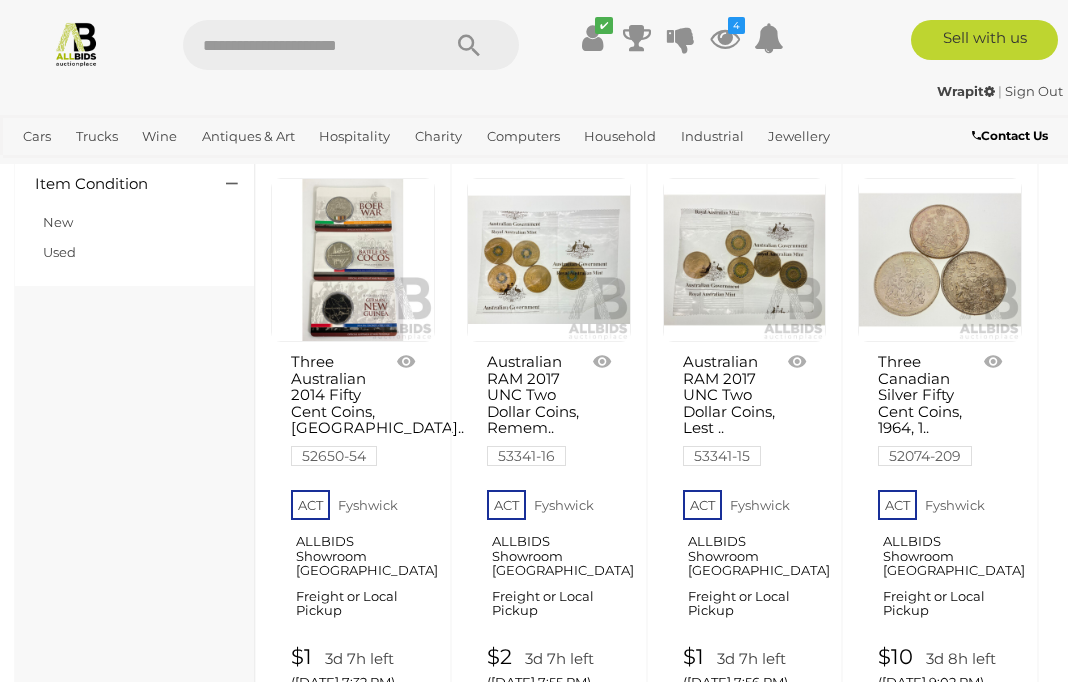 click at bounding box center (408, 362) 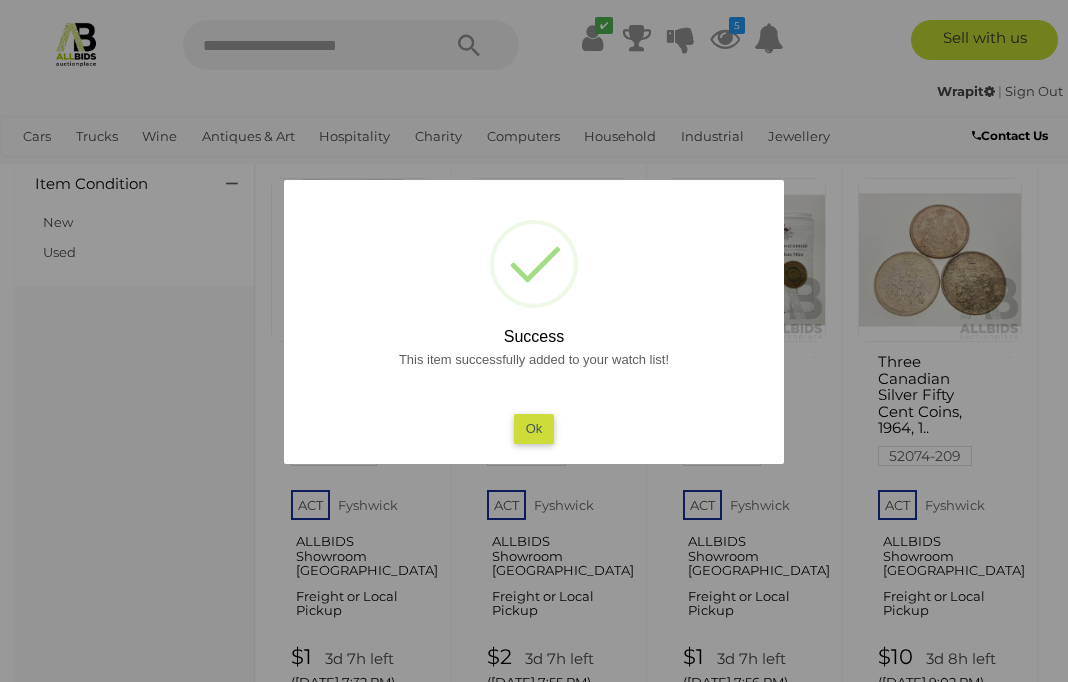 click on "Ok" at bounding box center (534, 428) 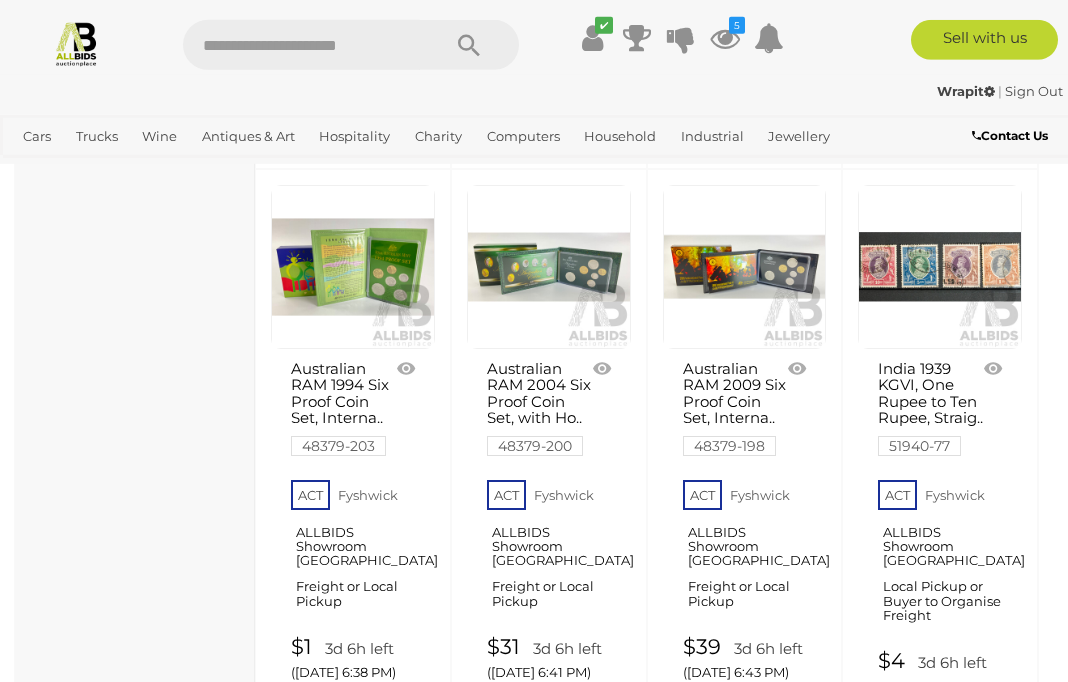 scroll, scrollTop: 5578, scrollLeft: 0, axis: vertical 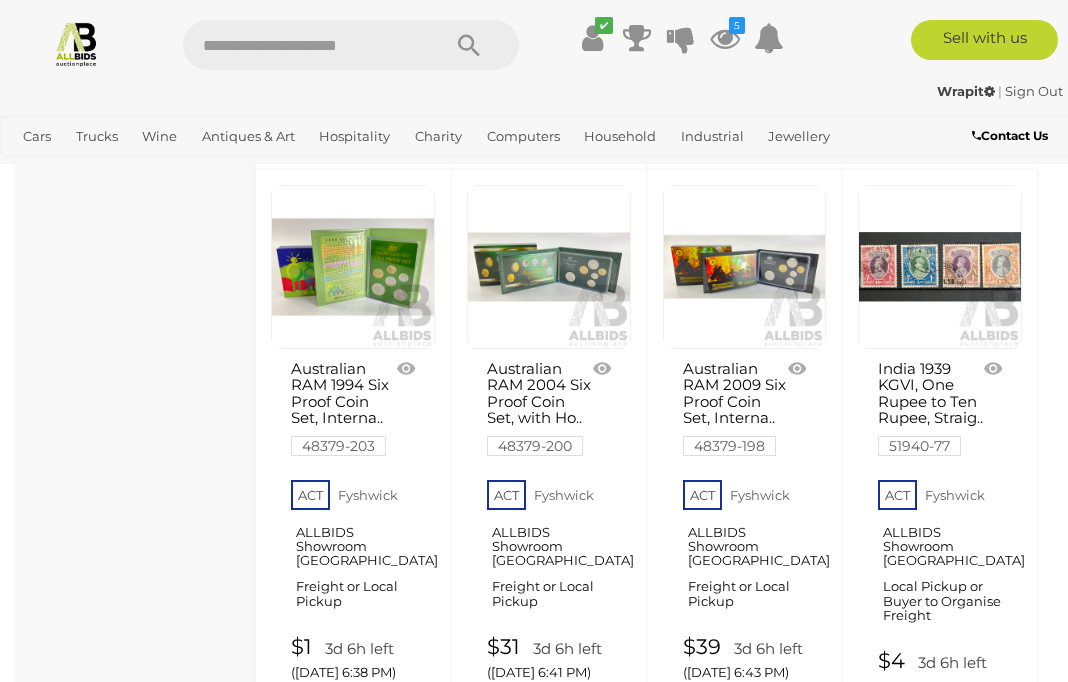click at bounding box center [408, 369] 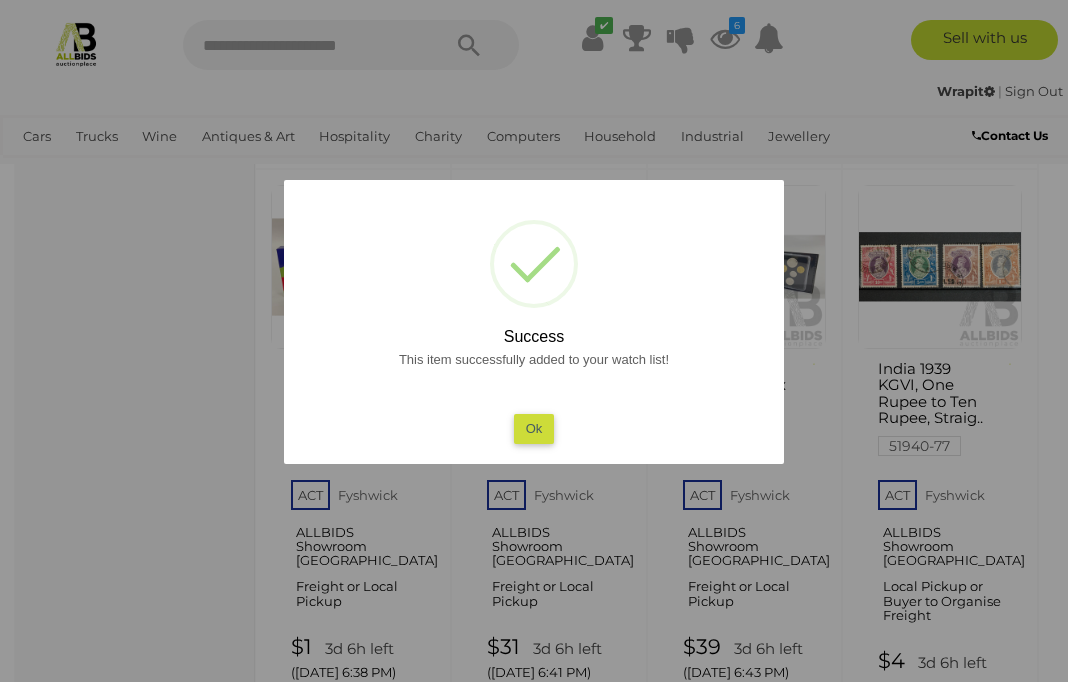 click on "This item successfully added to your watch list!  Ok" at bounding box center [534, 396] 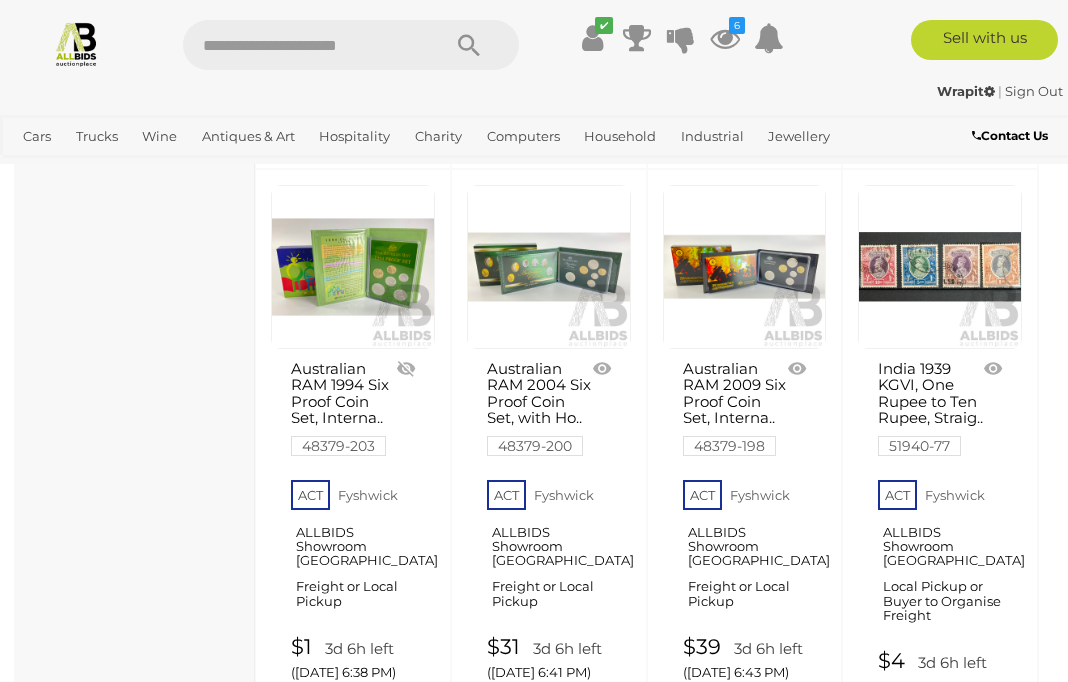 click at bounding box center (604, 369) 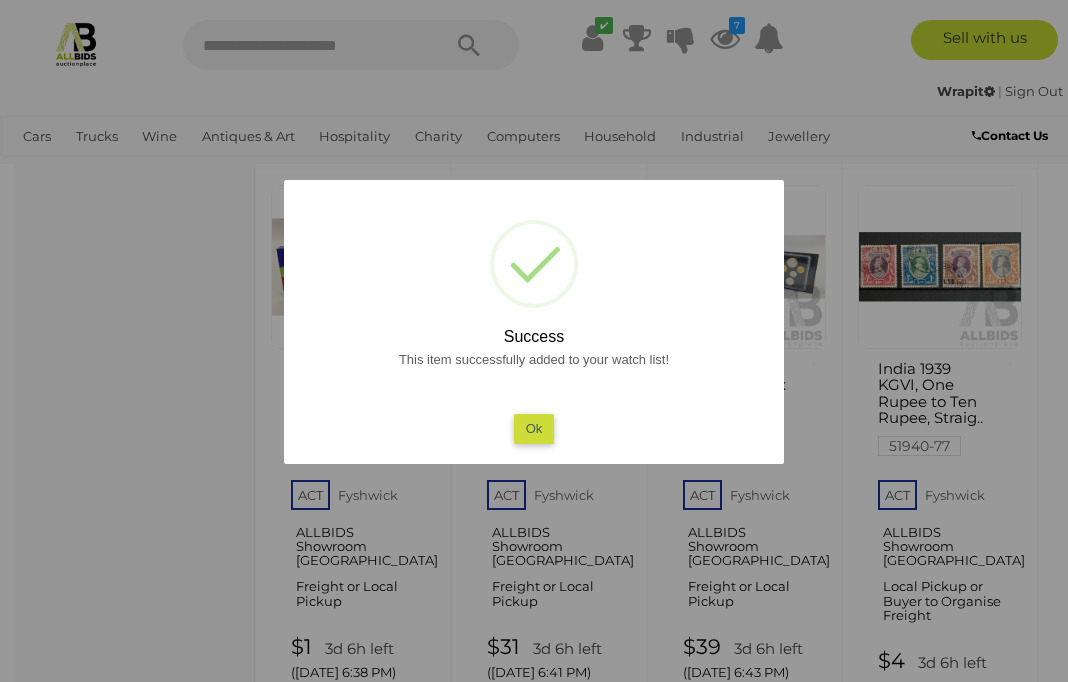 click on "Ok" at bounding box center (534, 428) 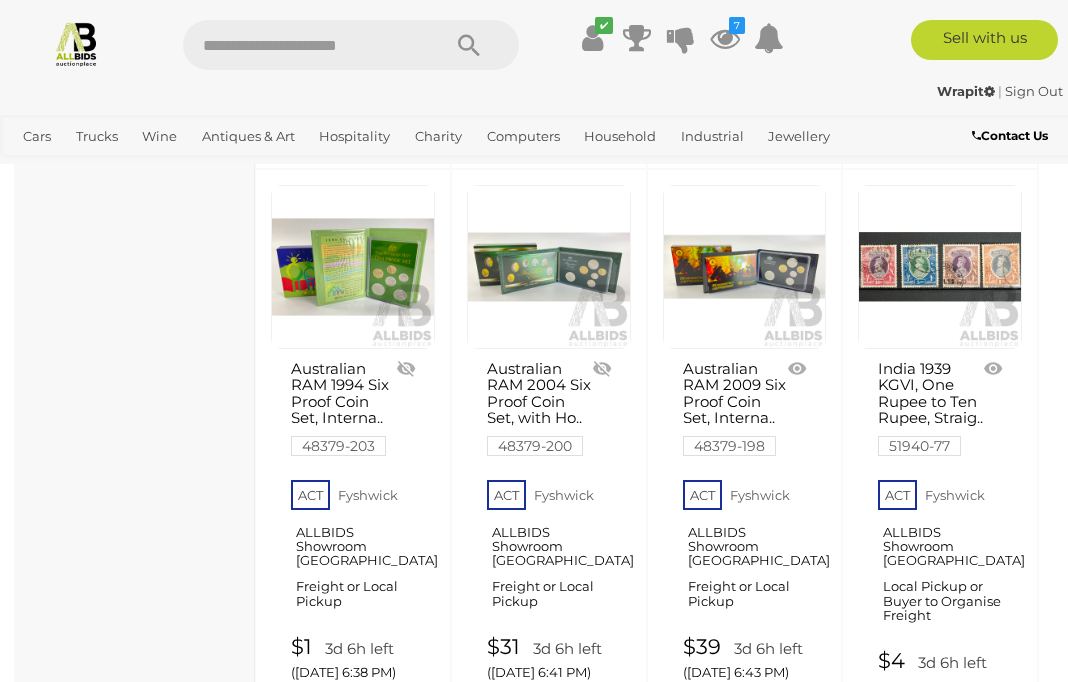 click at bounding box center [799, 369] 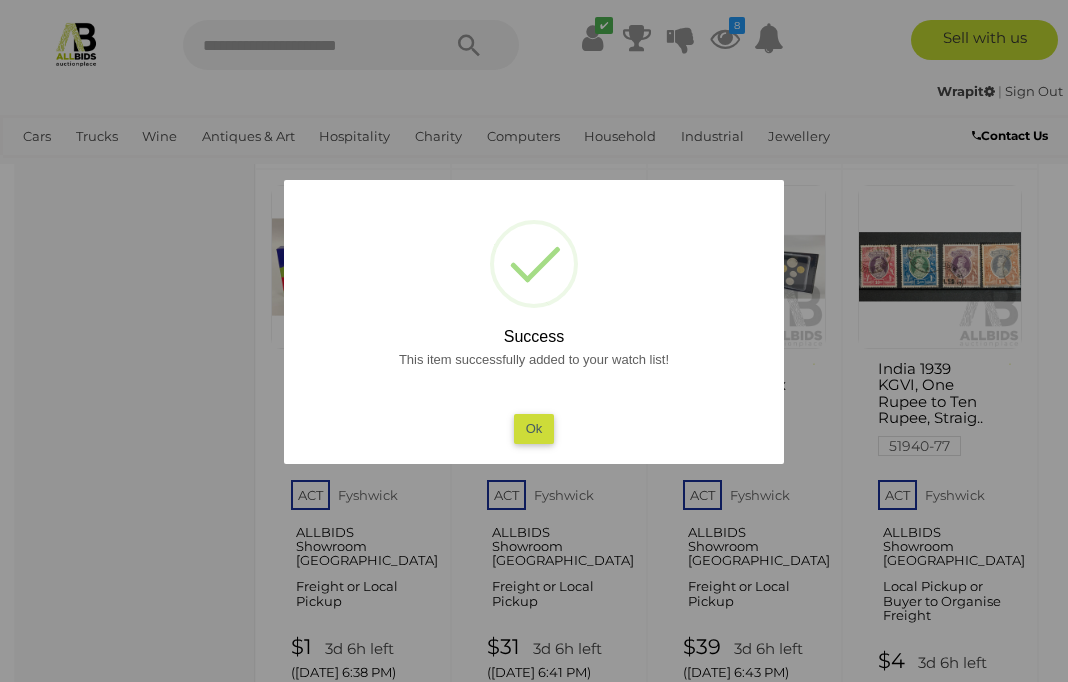 click on "Ok" at bounding box center [534, 428] 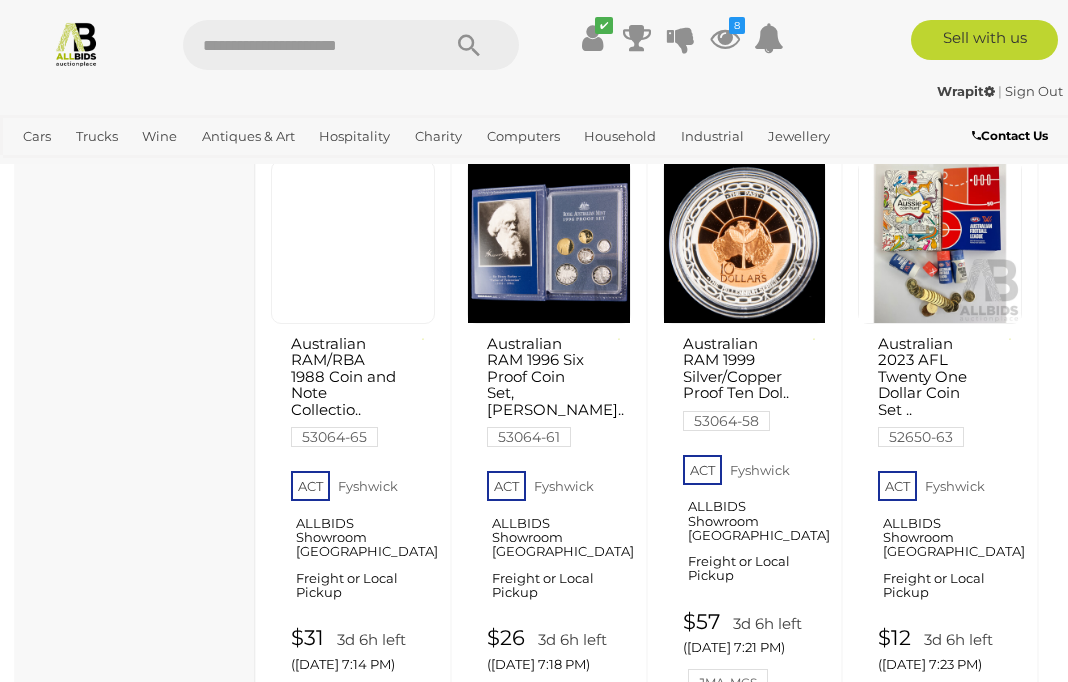 scroll, scrollTop: 6797, scrollLeft: 0, axis: vertical 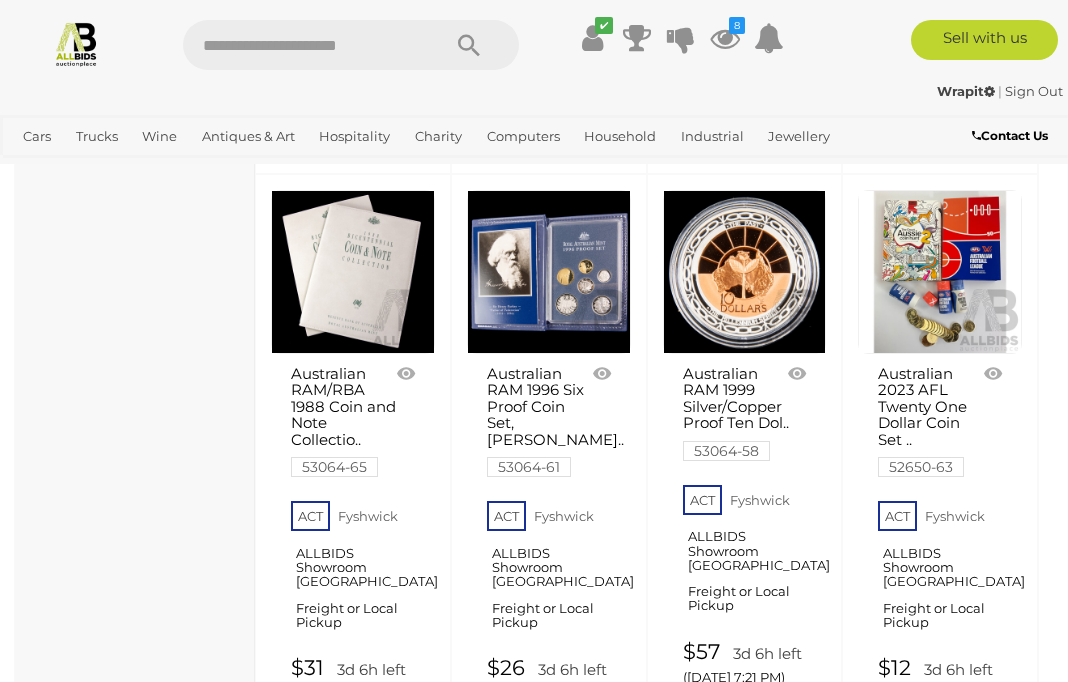 click at bounding box center (408, 374) 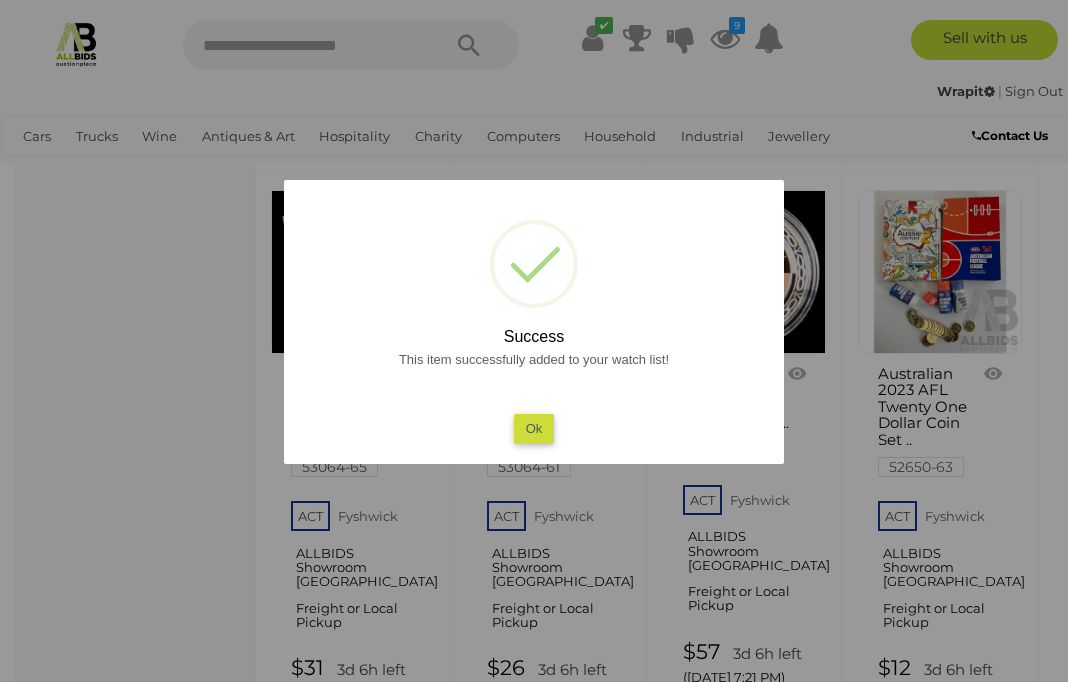 click on "Ok" at bounding box center (534, 428) 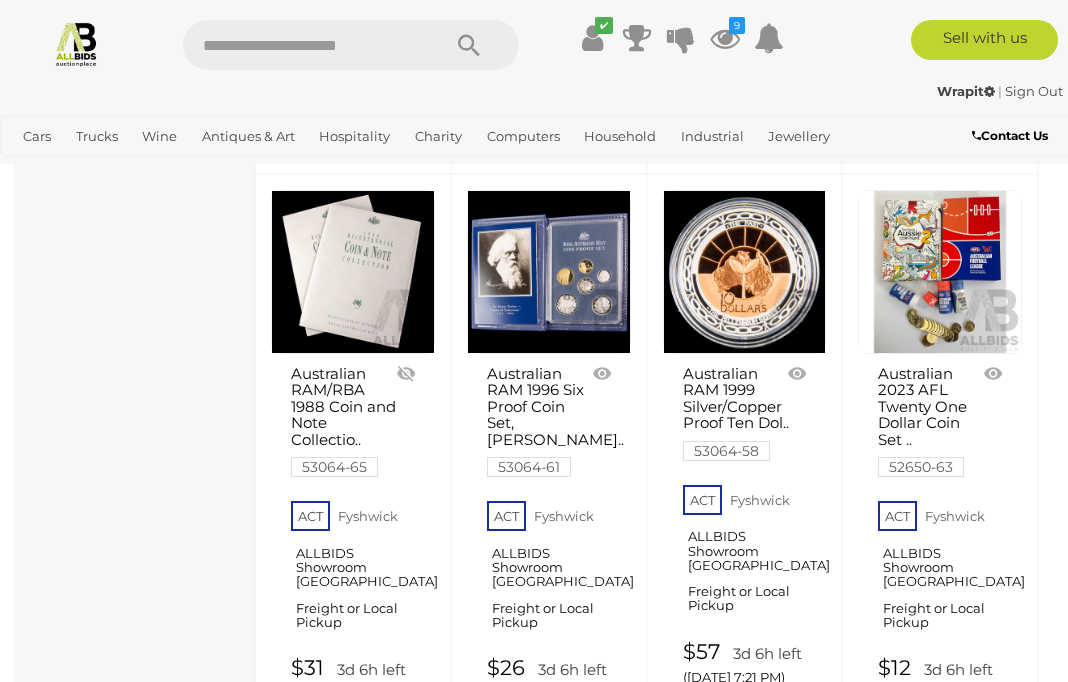 click at bounding box center [604, 374] 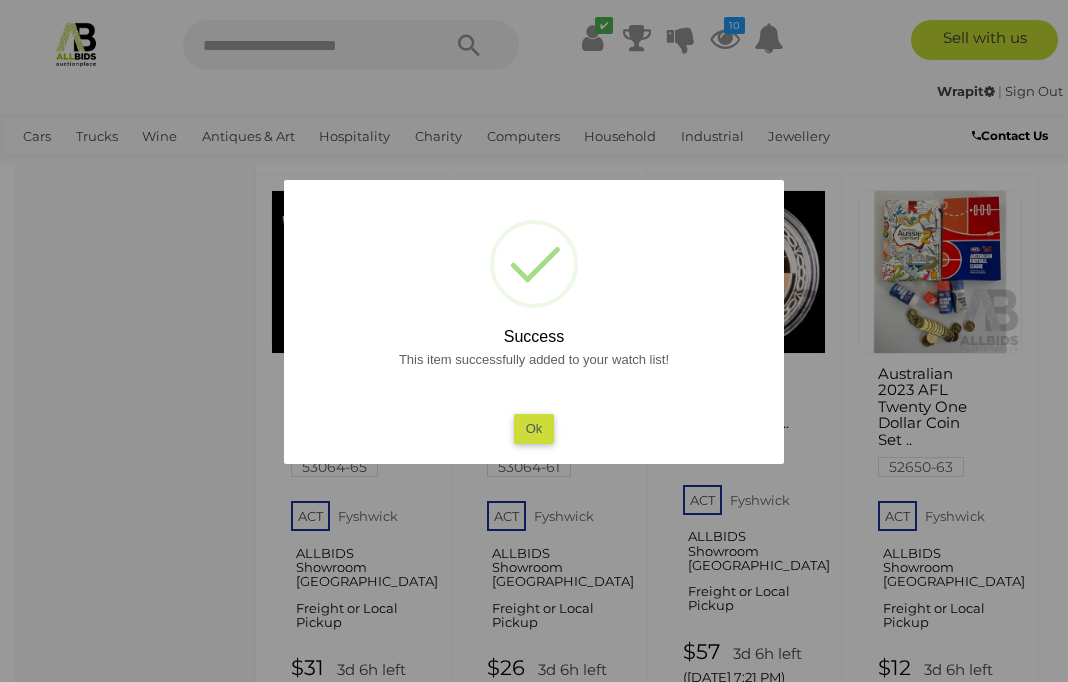 click on "Ok" at bounding box center (534, 428) 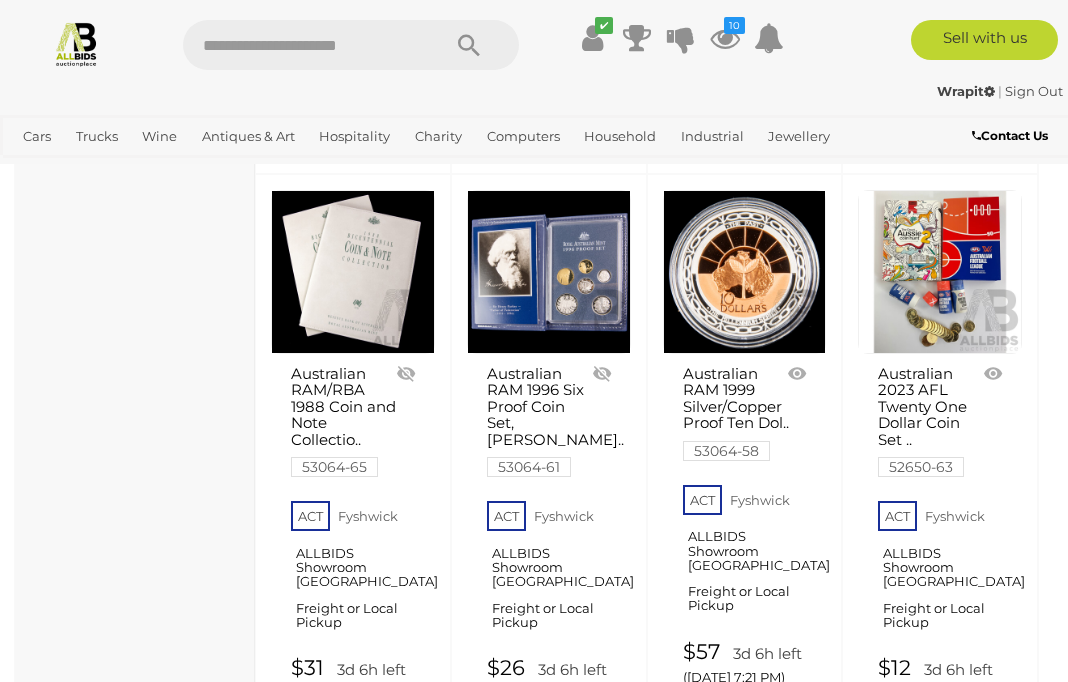 click at bounding box center (799, 374) 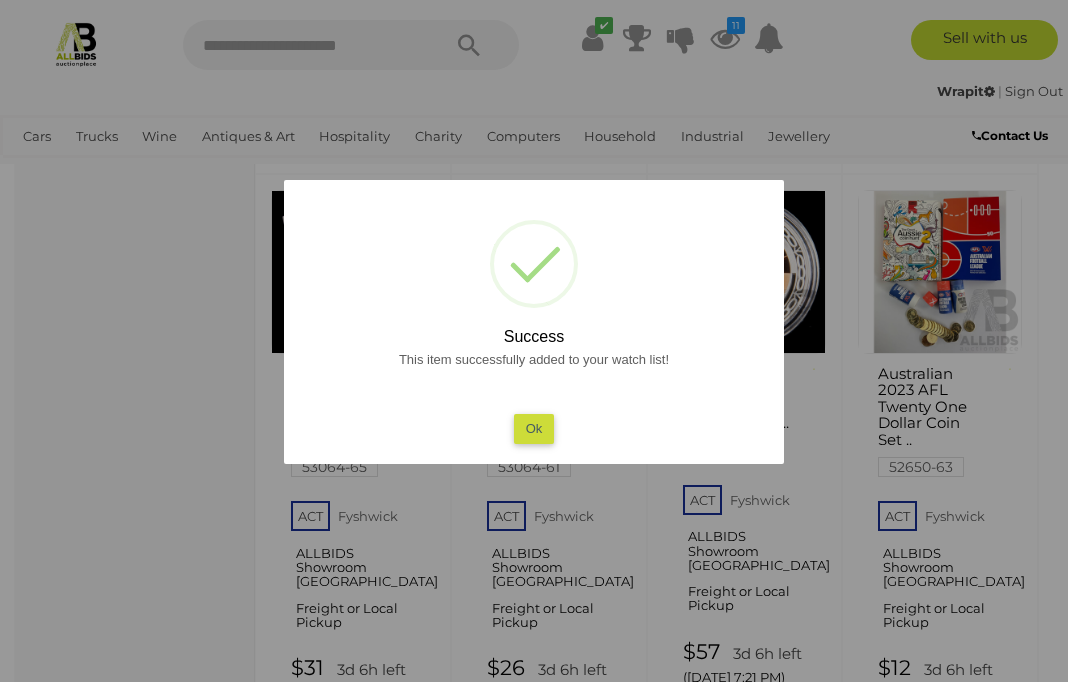 click on "Ok" at bounding box center [534, 428] 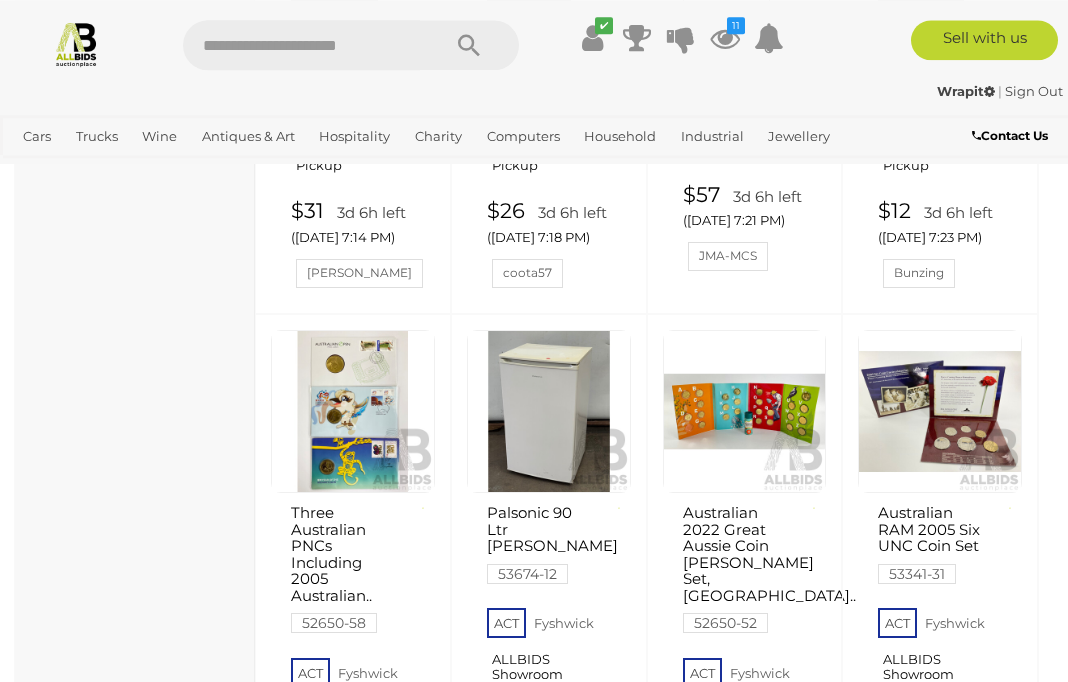 scroll, scrollTop: 7259, scrollLeft: 0, axis: vertical 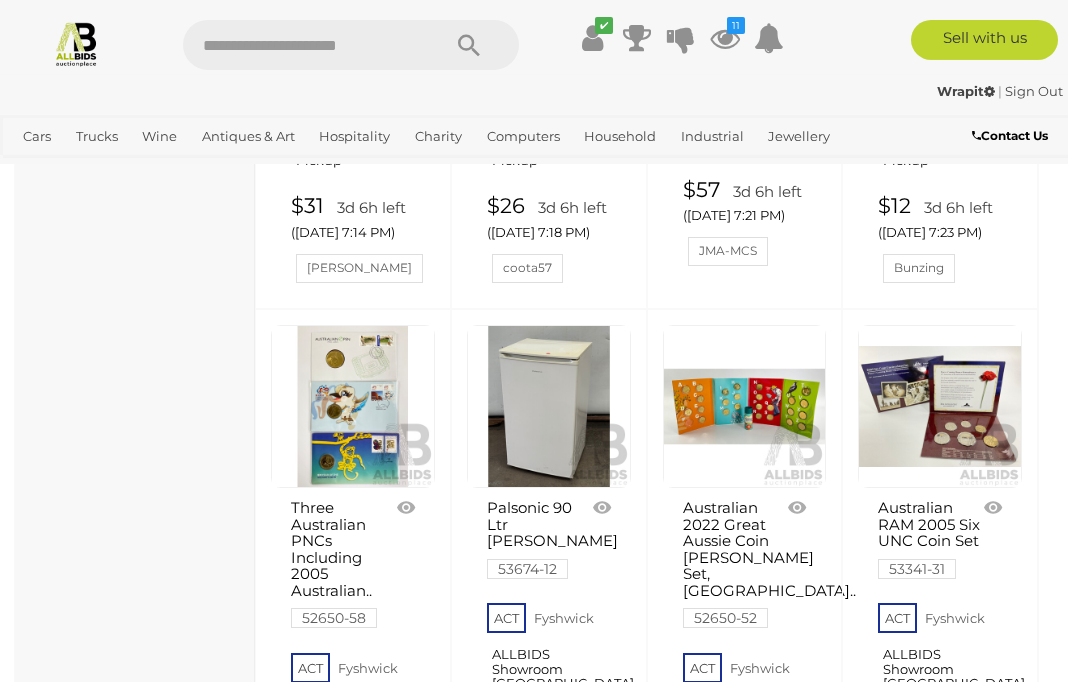 click at bounding box center [995, 508] 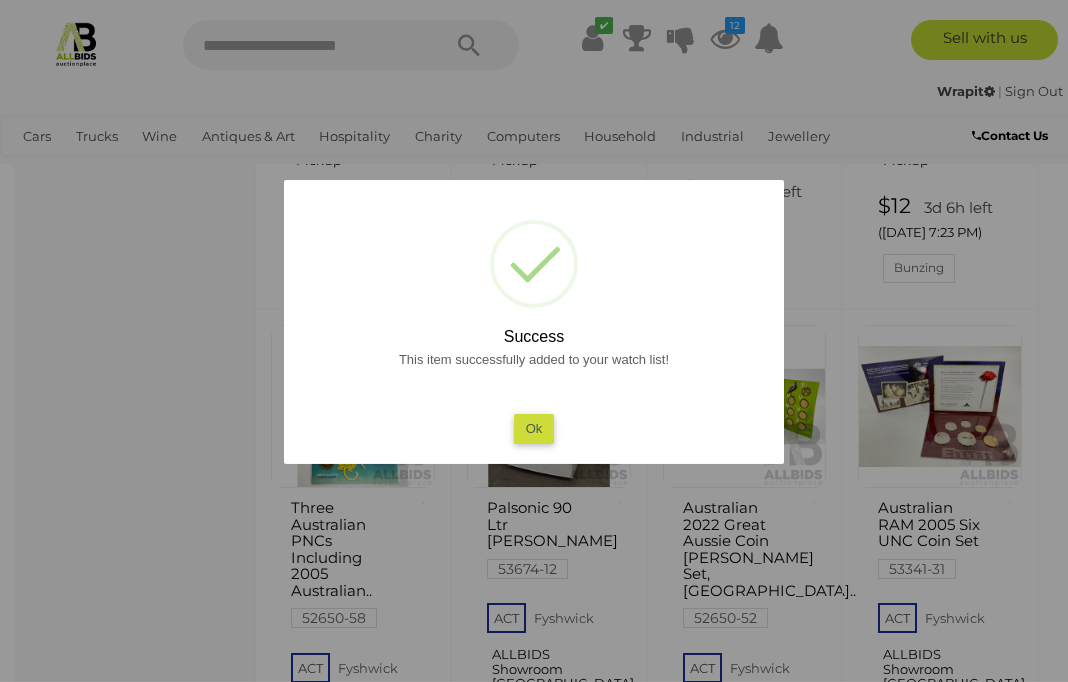 click on "Ok" at bounding box center [534, 428] 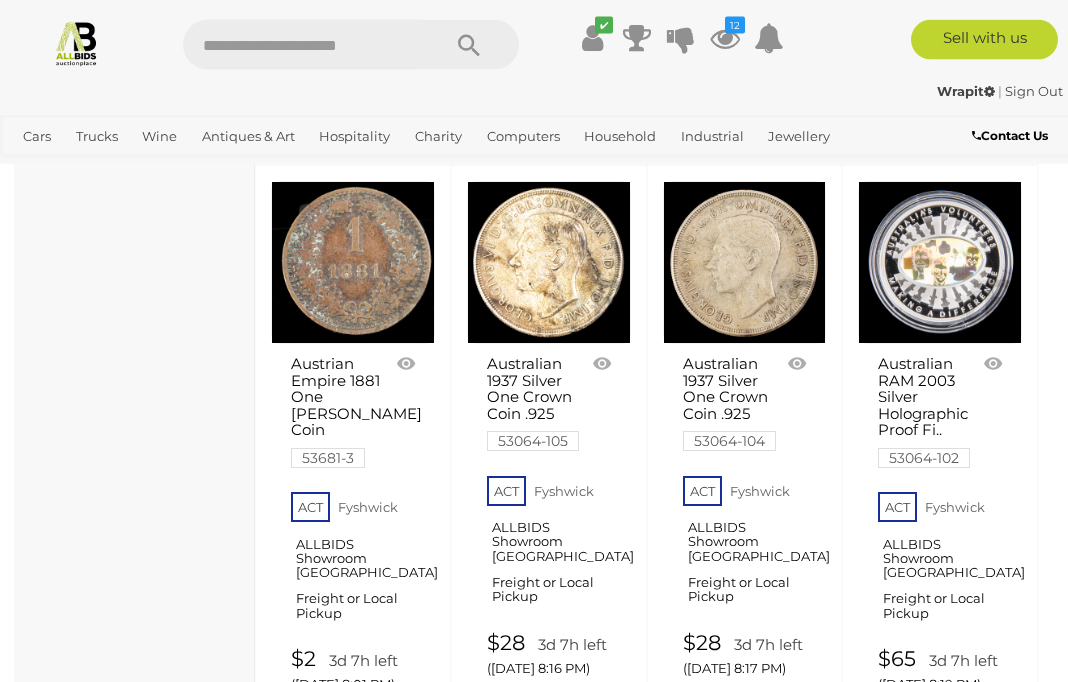scroll, scrollTop: 9189, scrollLeft: 0, axis: vertical 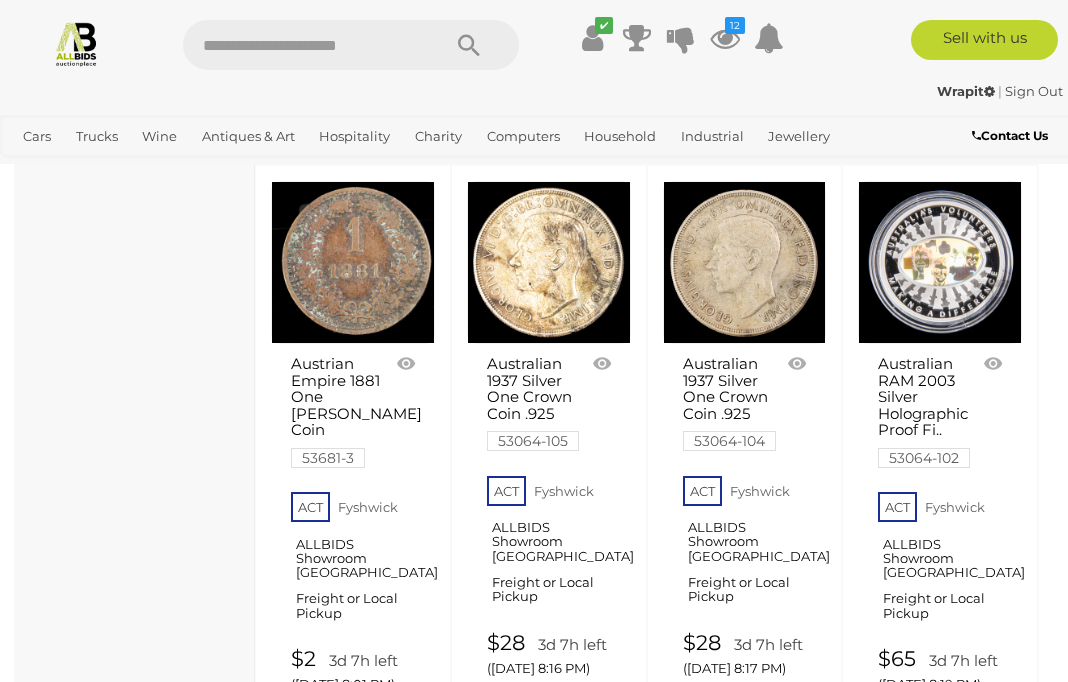 click at bounding box center (995, 364) 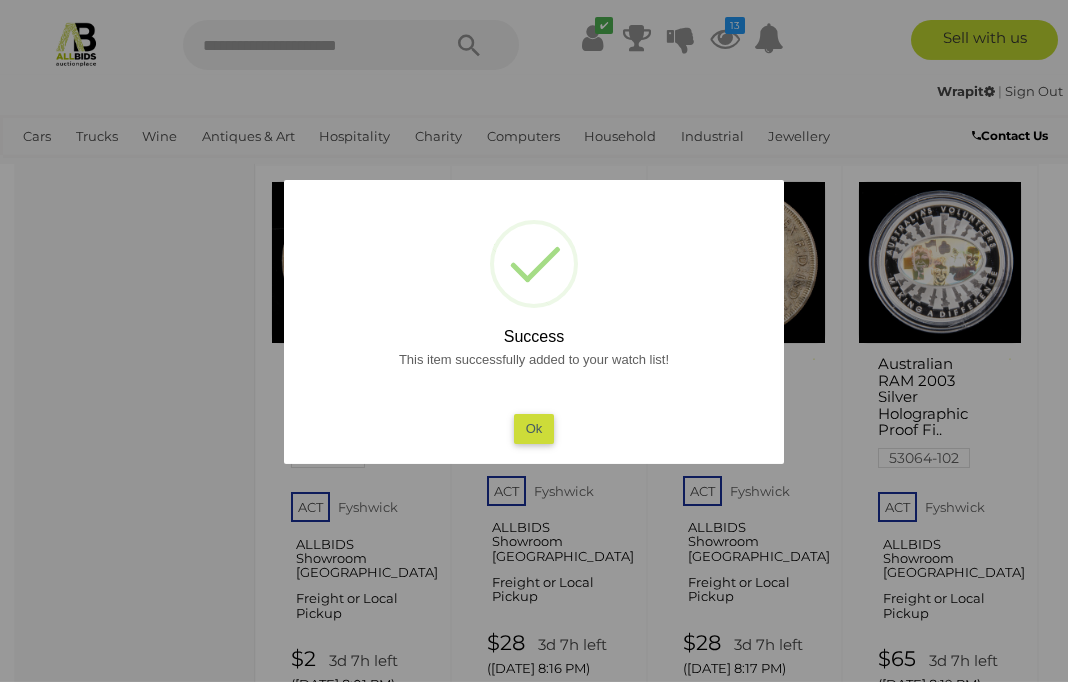 click on "Ok" at bounding box center (534, 428) 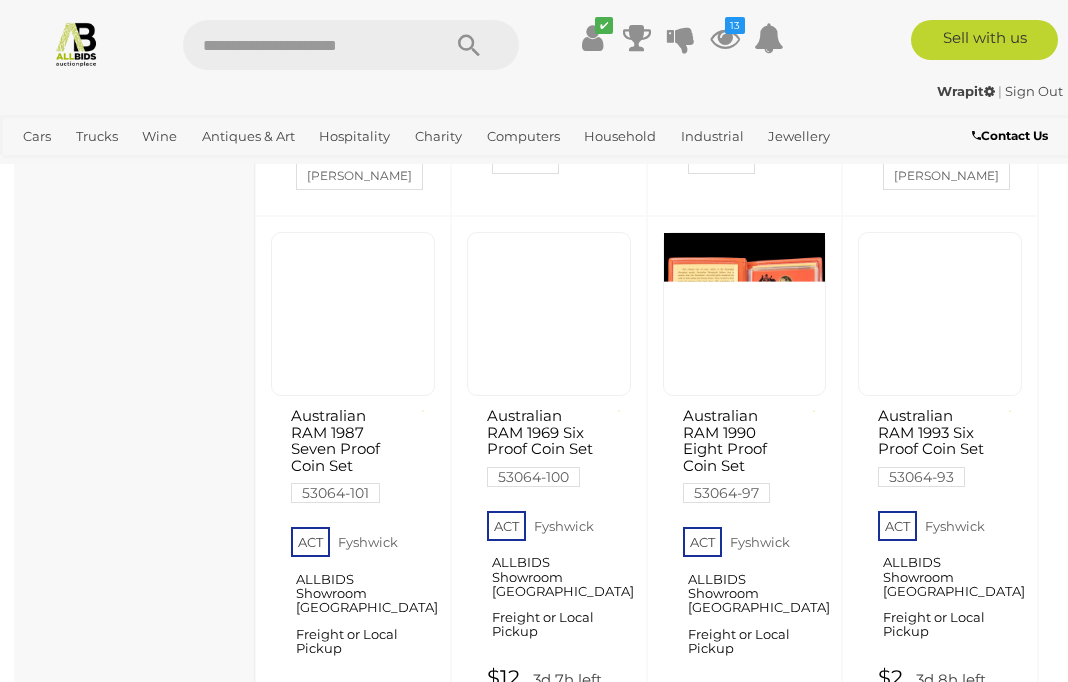scroll, scrollTop: 9732, scrollLeft: 0, axis: vertical 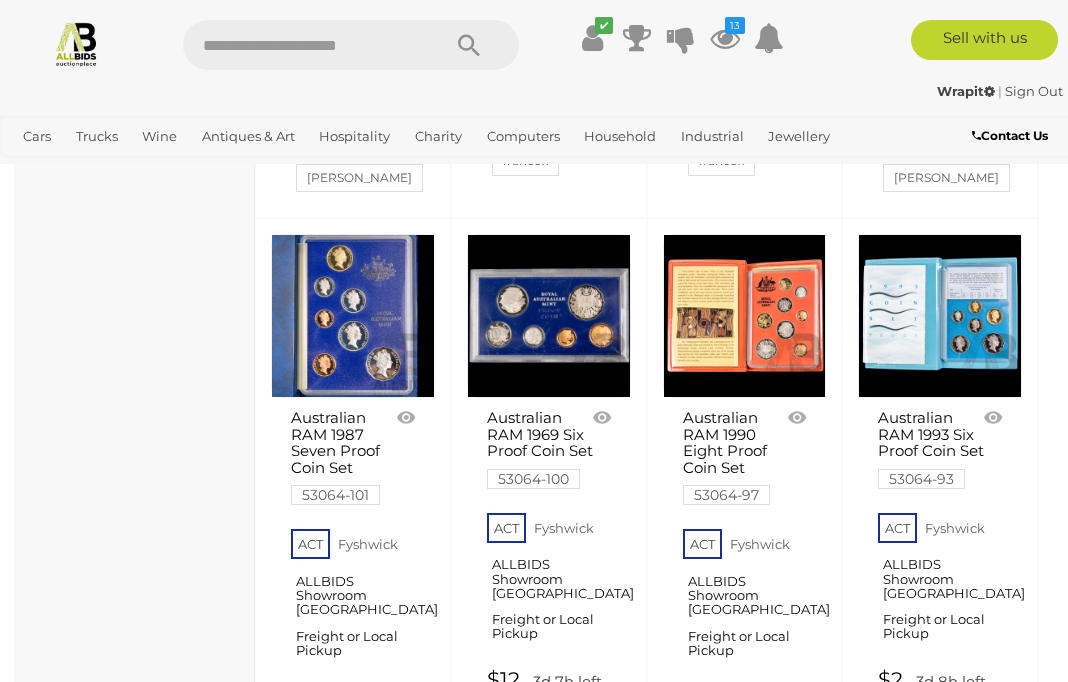 click at bounding box center (604, 418) 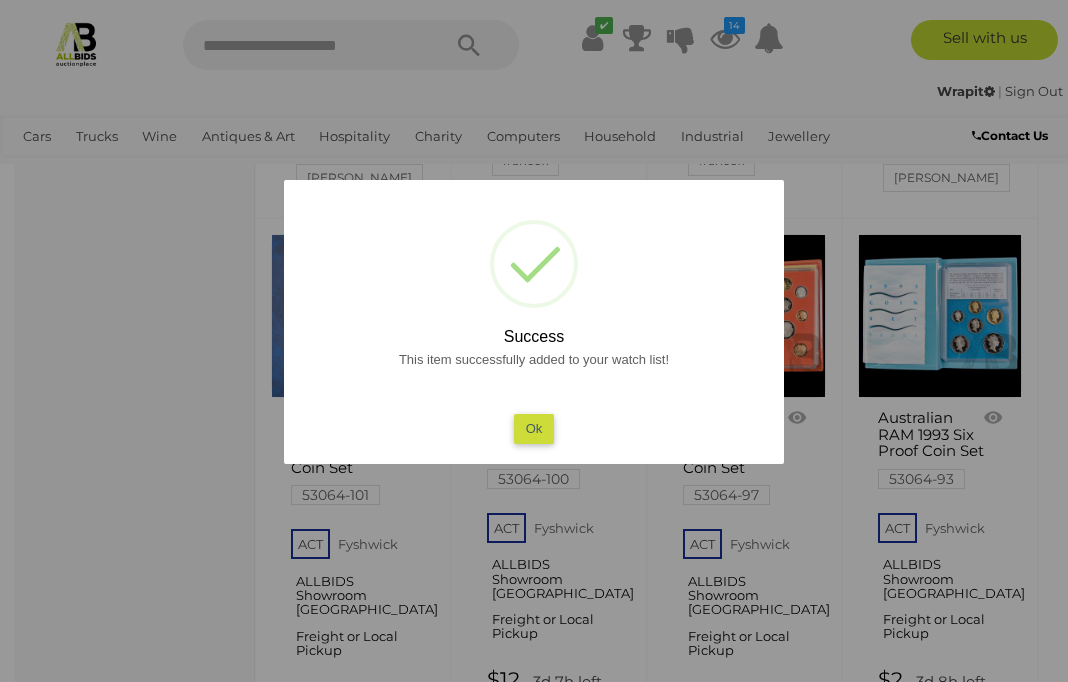 click on "Ok" at bounding box center [534, 428] 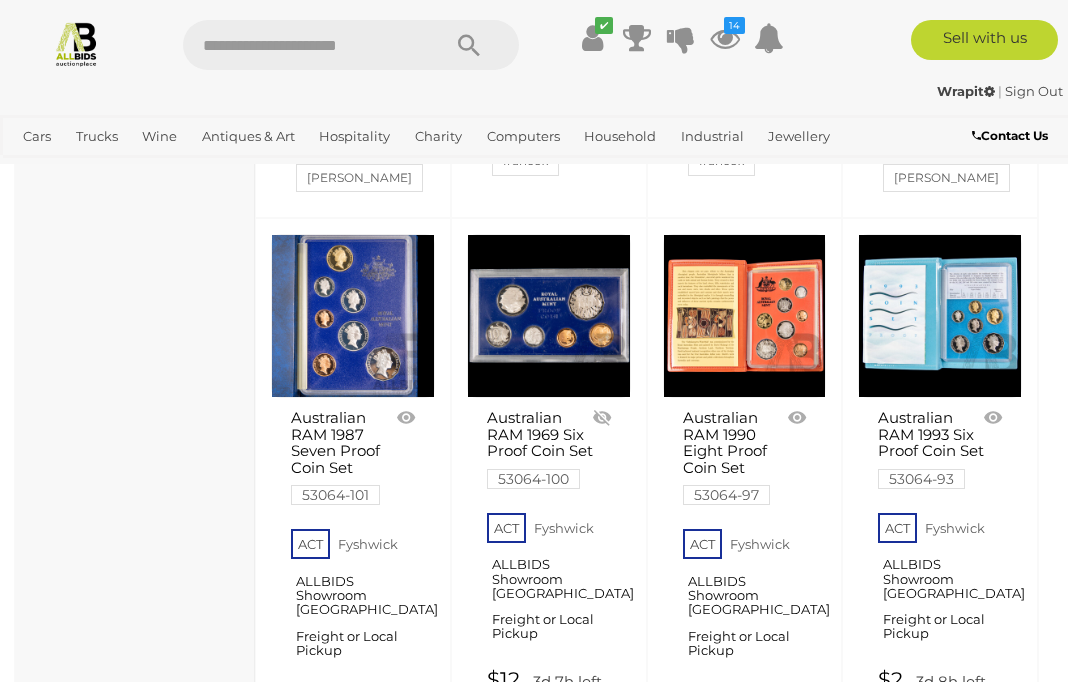 click at bounding box center (799, 418) 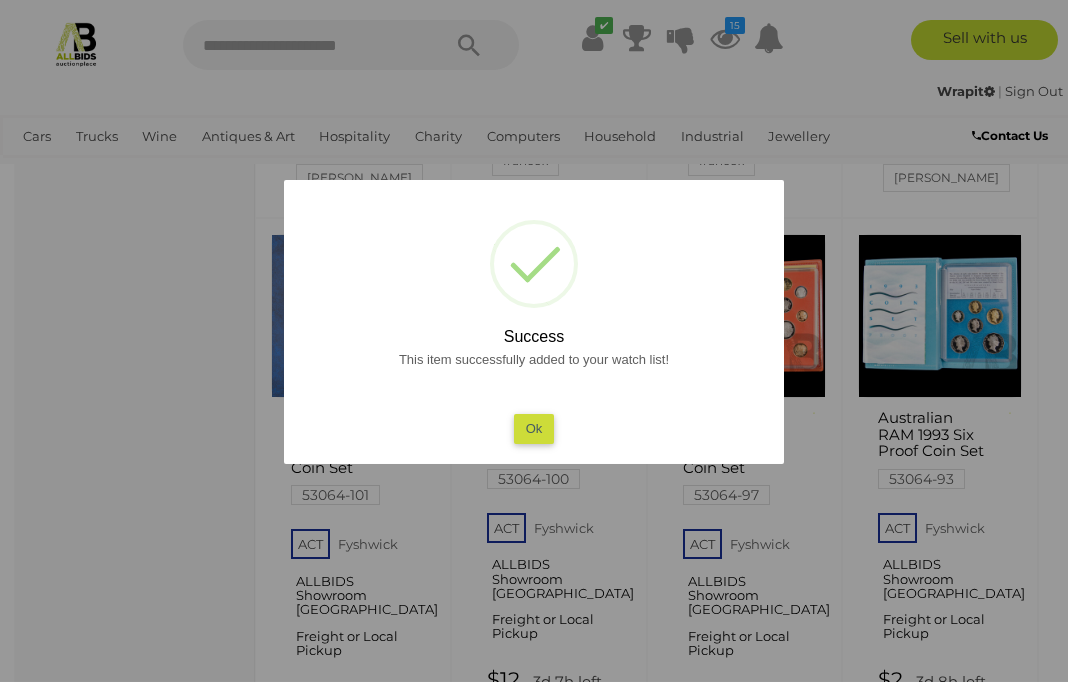 click on "Ok" at bounding box center [534, 428] 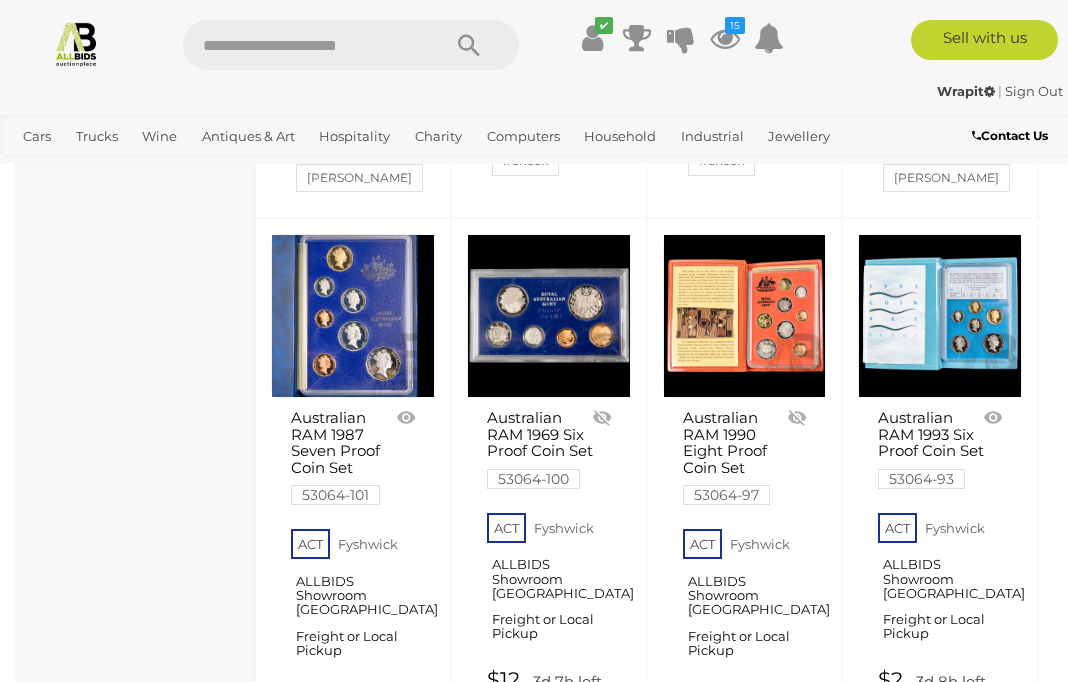 click at bounding box center (995, 418) 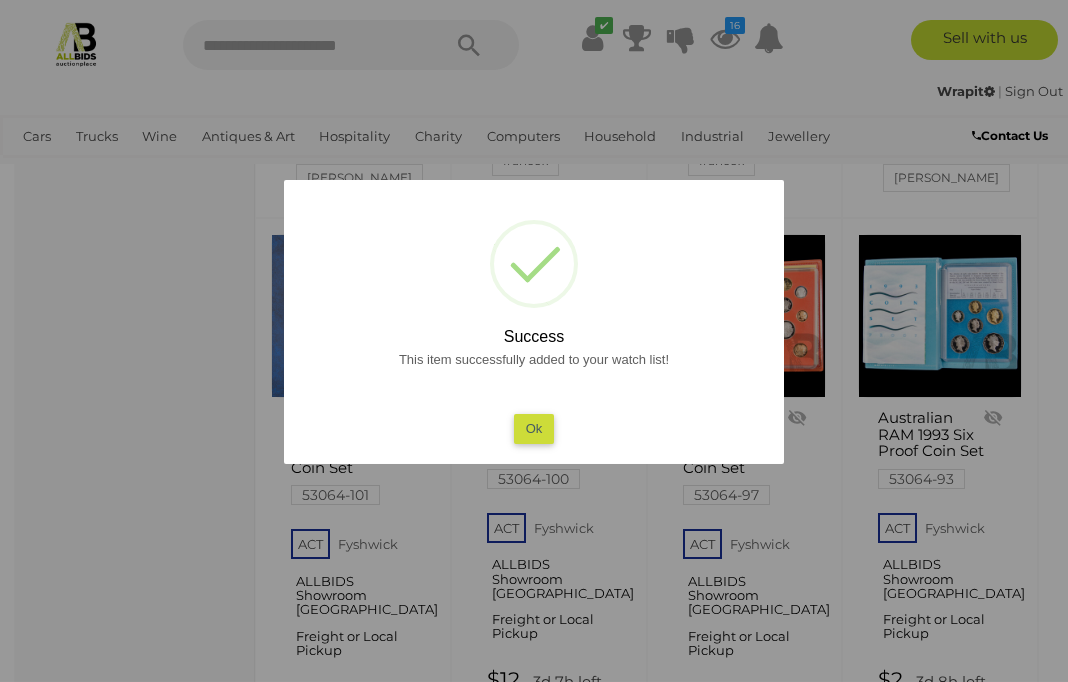 click on "Ok" at bounding box center (534, 428) 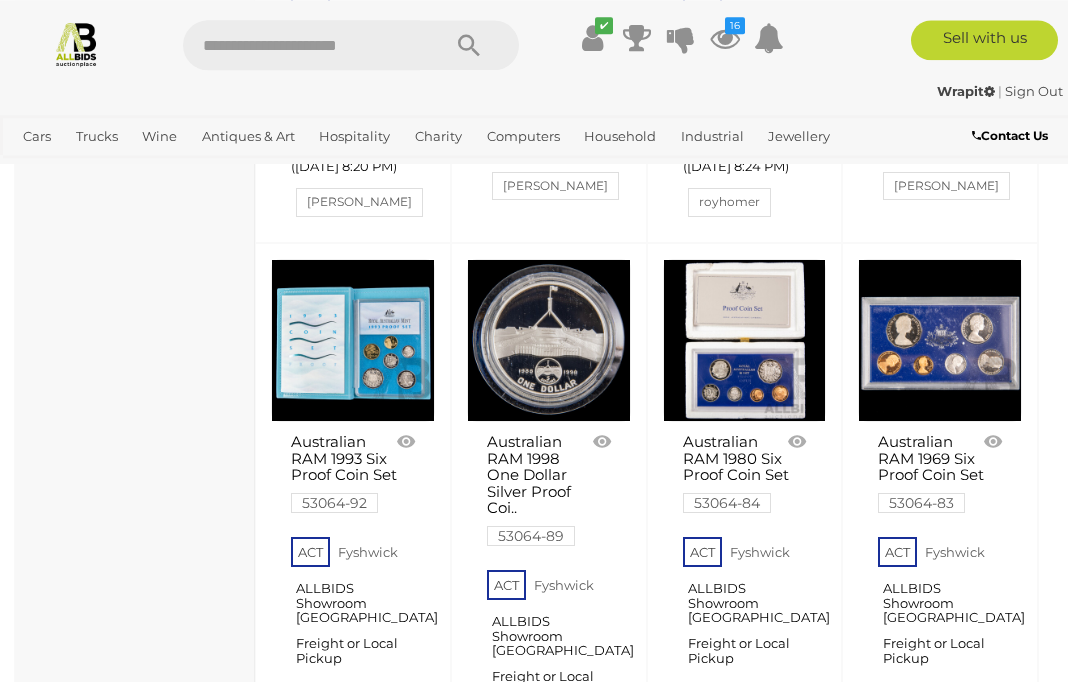 scroll, scrollTop: 10288, scrollLeft: 0, axis: vertical 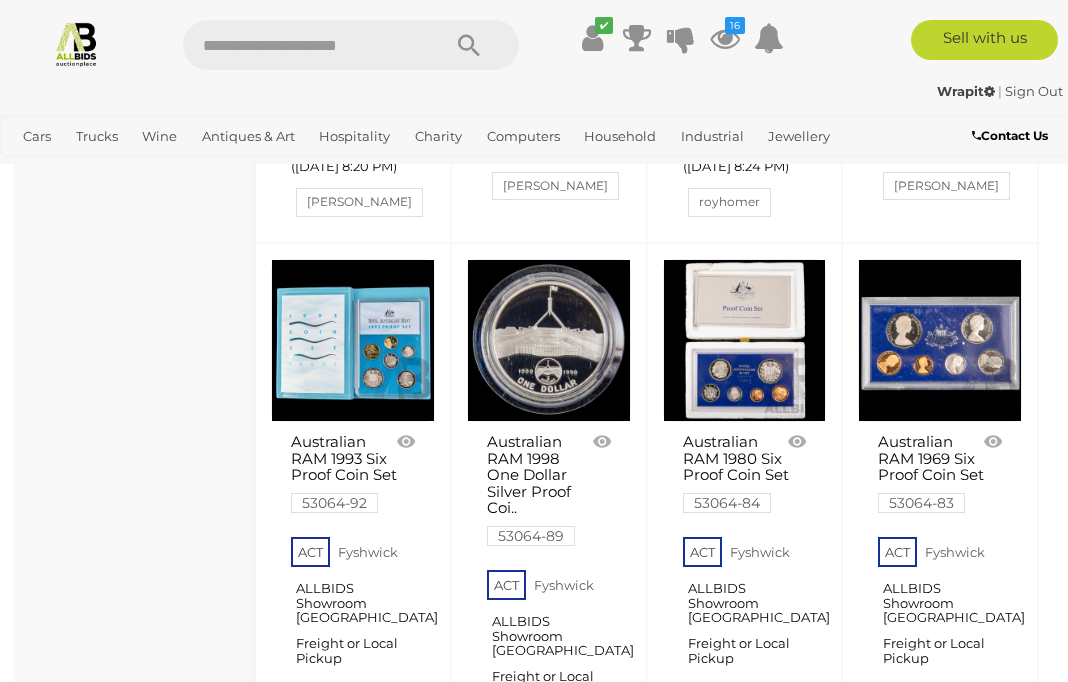 click at bounding box center (995, 442) 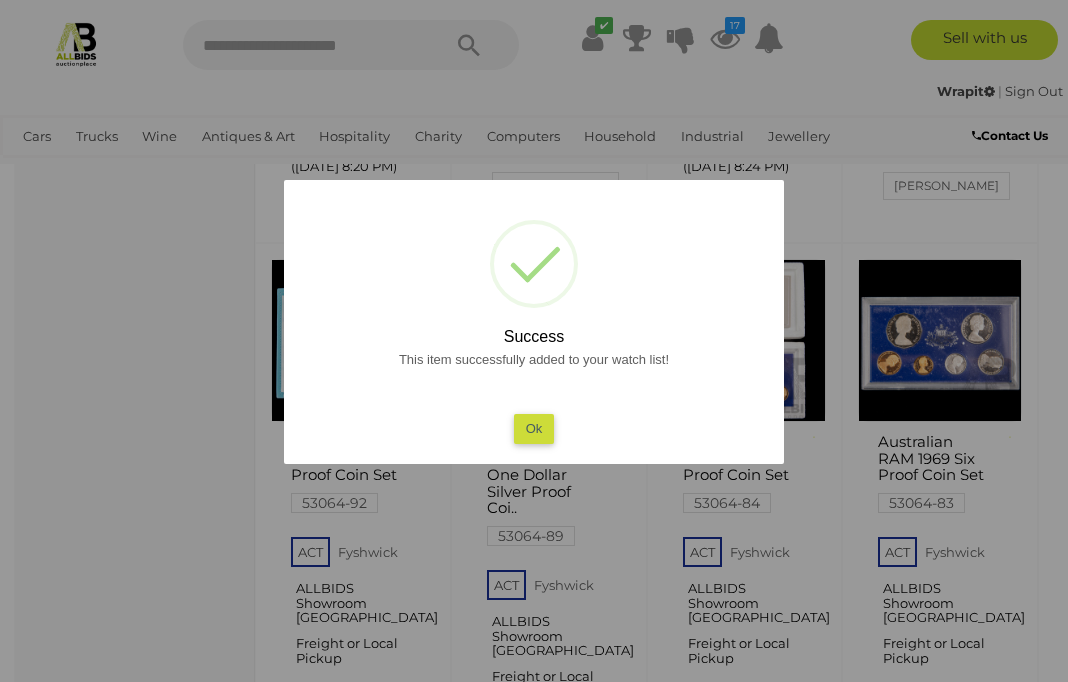 click on "Ok" at bounding box center [534, 428] 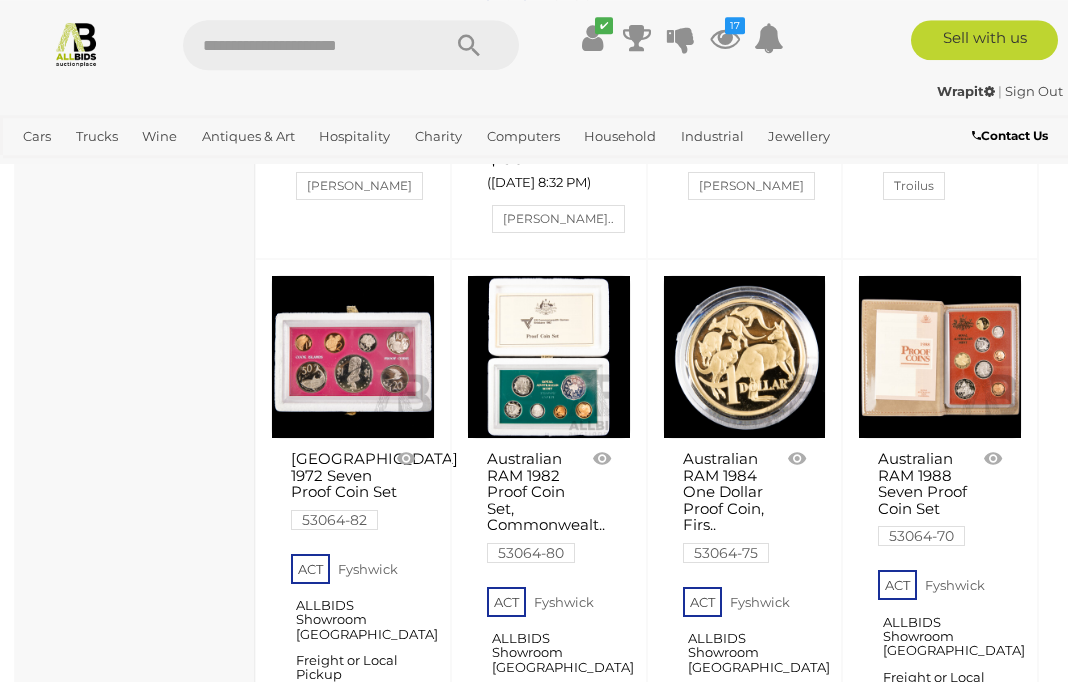 scroll, scrollTop: 10868, scrollLeft: 0, axis: vertical 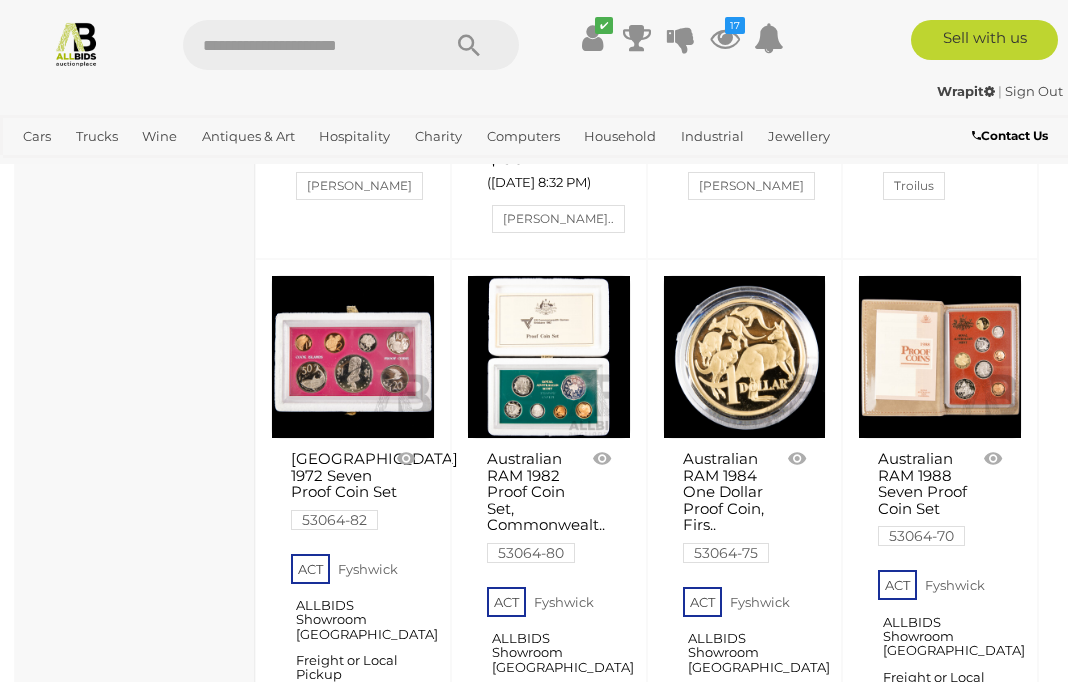 click at bounding box center [408, 459] 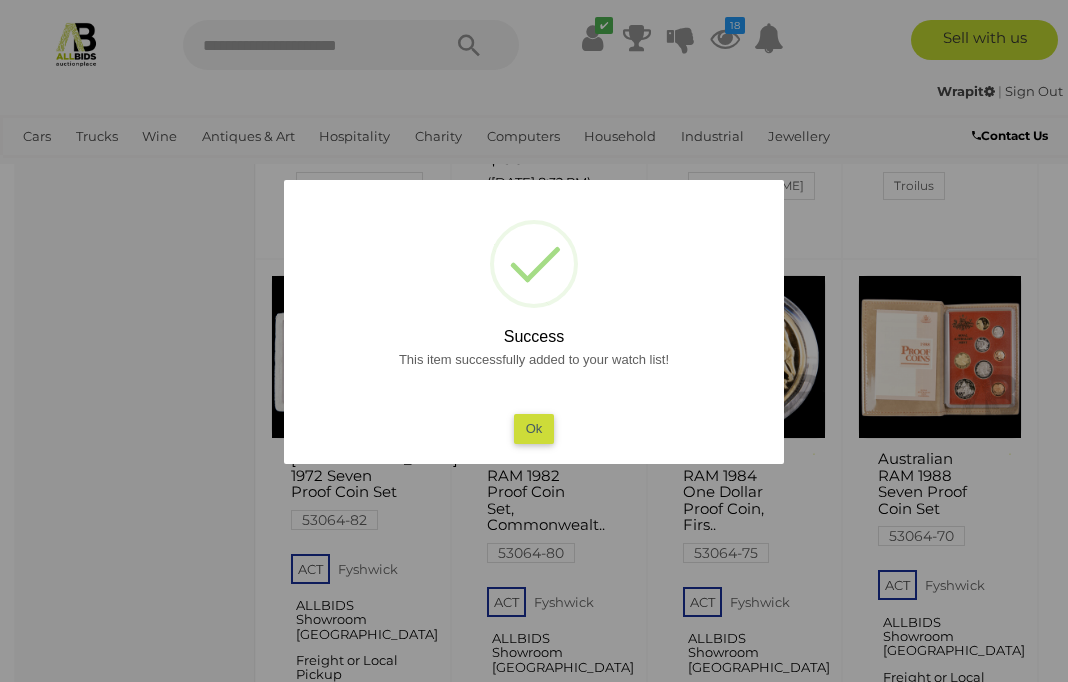 click on "Ok" at bounding box center [534, 428] 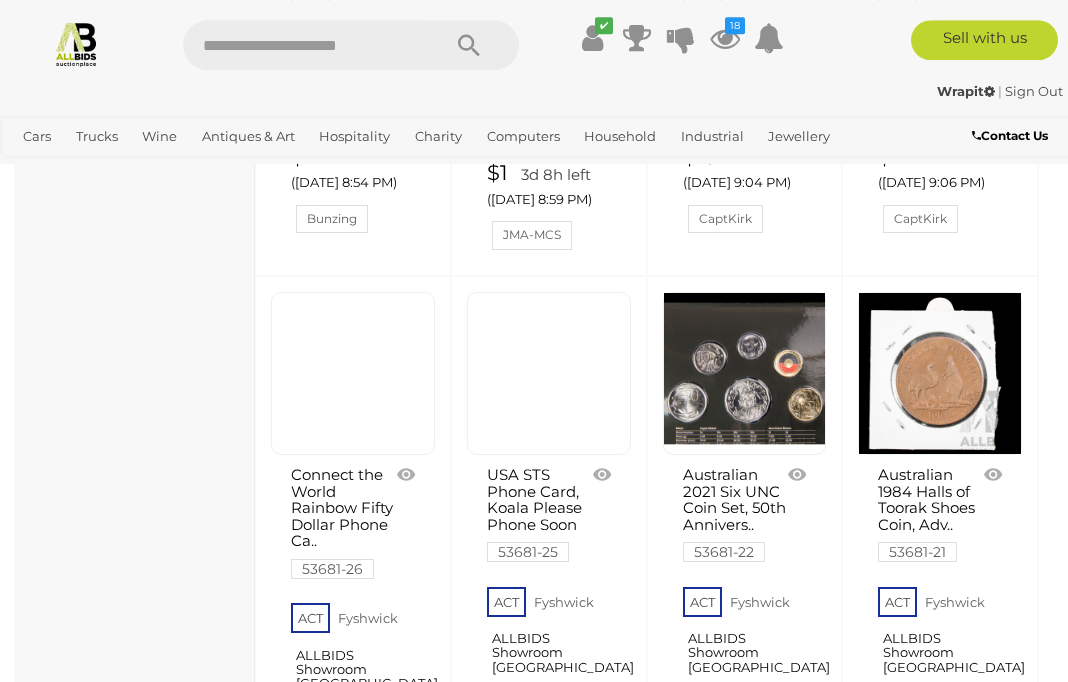 scroll, scrollTop: 12045, scrollLeft: 0, axis: vertical 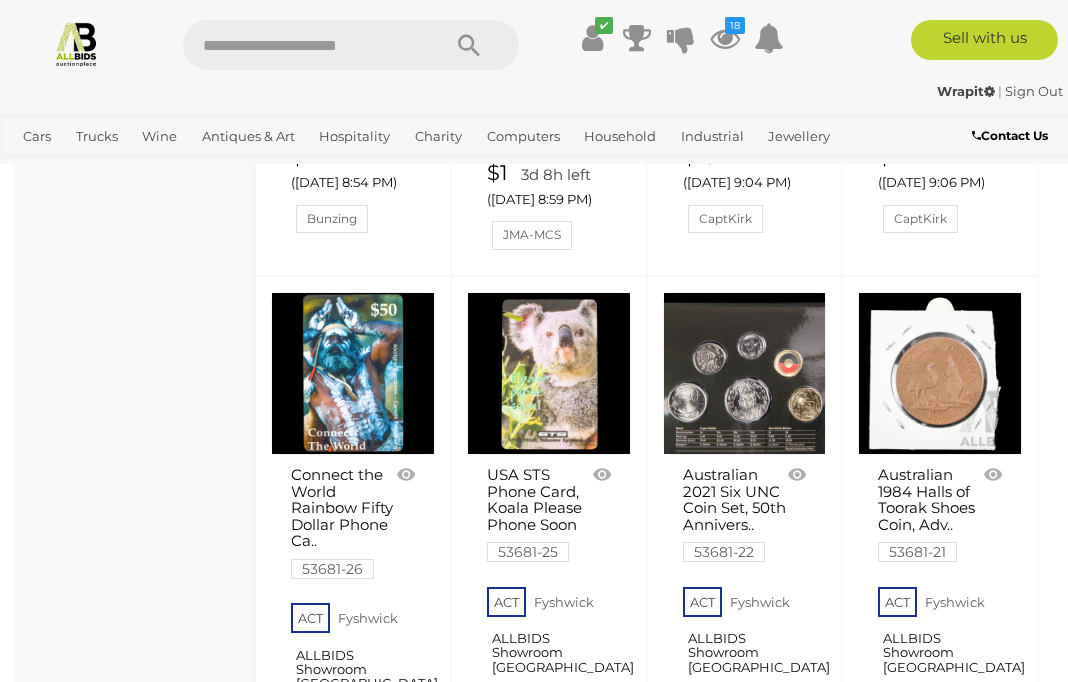 click at bounding box center (799, 475) 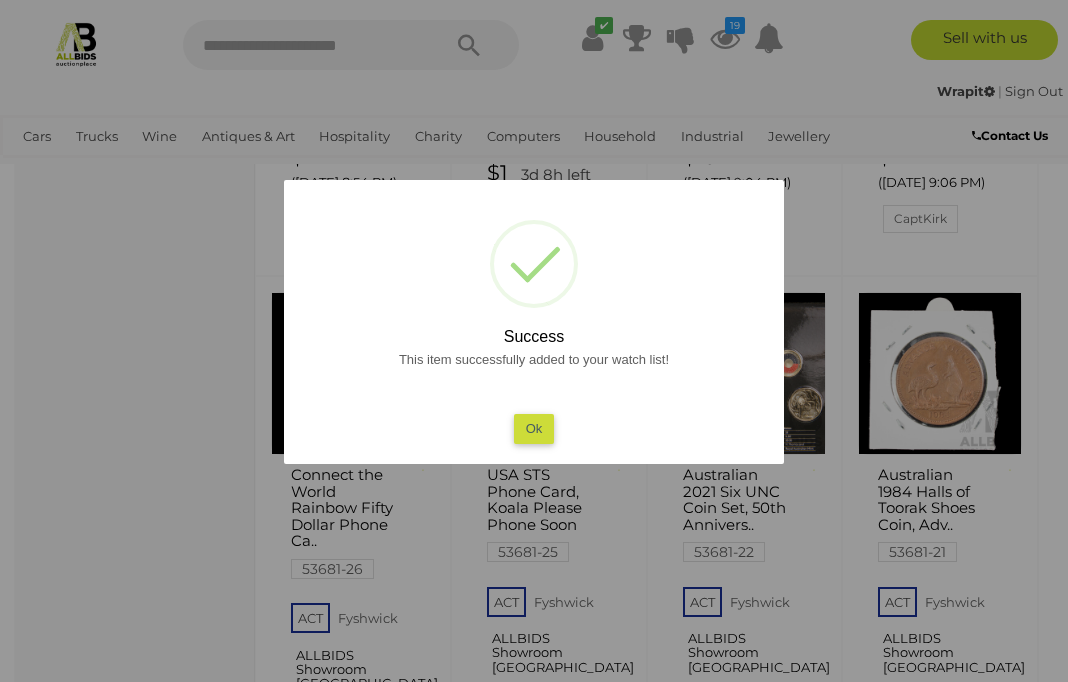 click on "Ok" at bounding box center [534, 428] 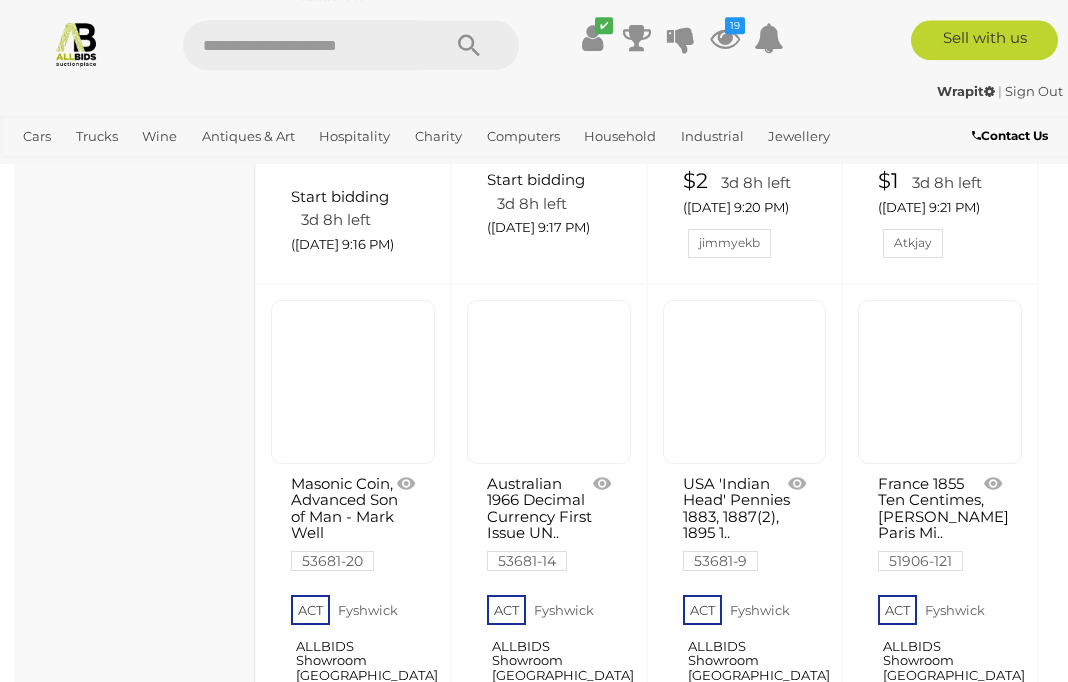 scroll, scrollTop: 12617, scrollLeft: 0, axis: vertical 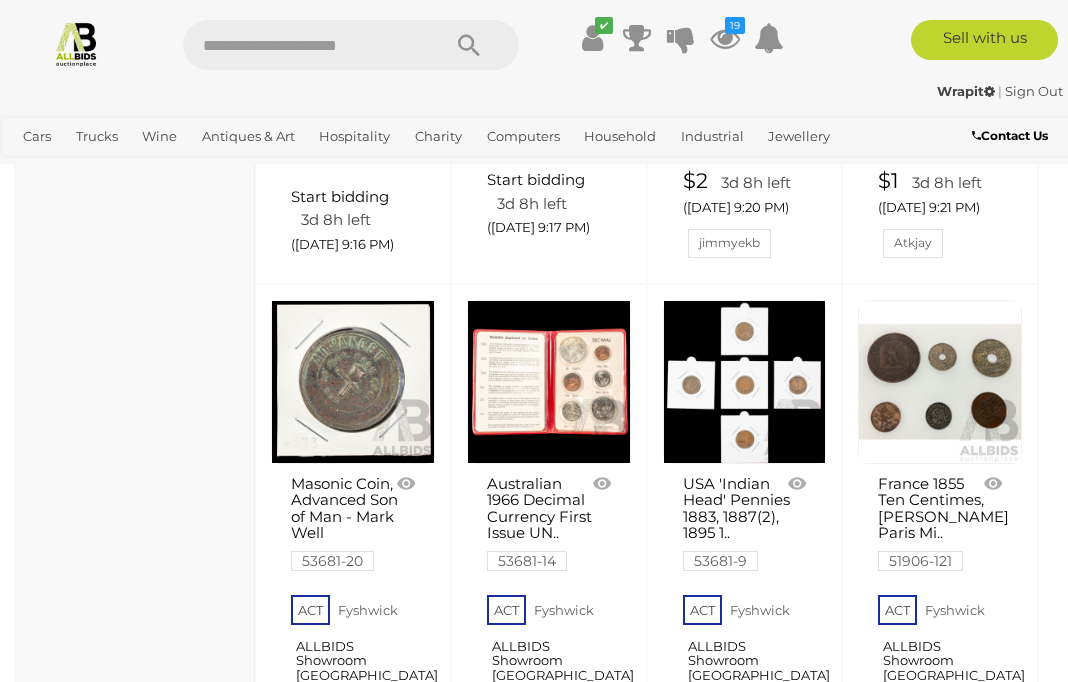 click at bounding box center (604, 484) 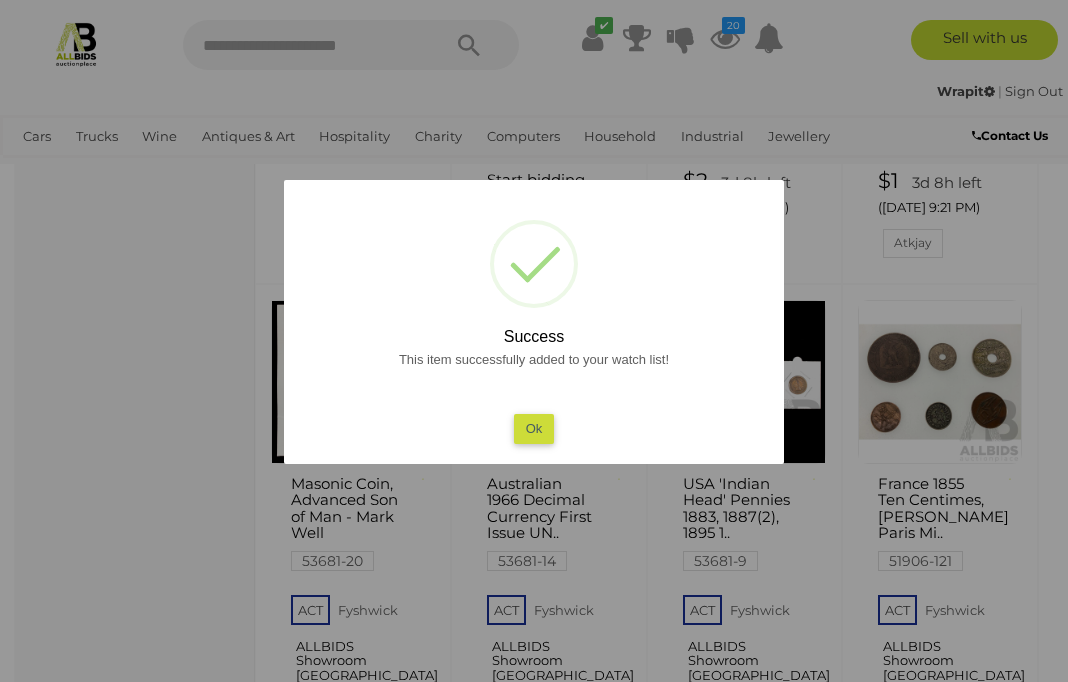 click on "Ok" at bounding box center (534, 428) 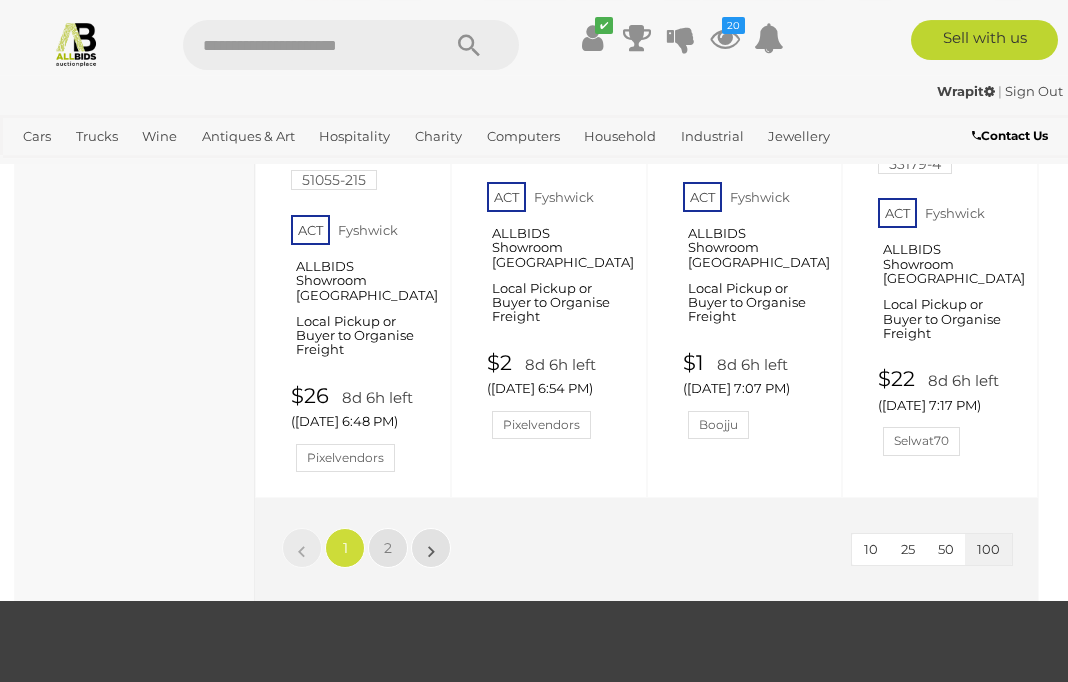 scroll, scrollTop: 14860, scrollLeft: 0, axis: vertical 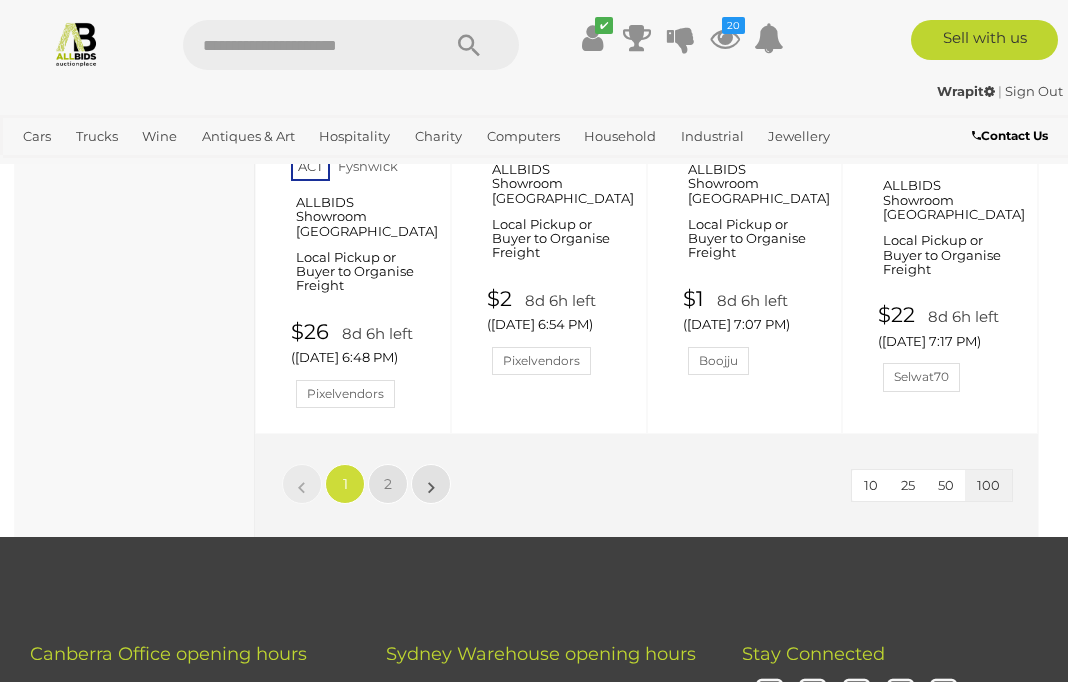 click on "»" at bounding box center [431, 484] 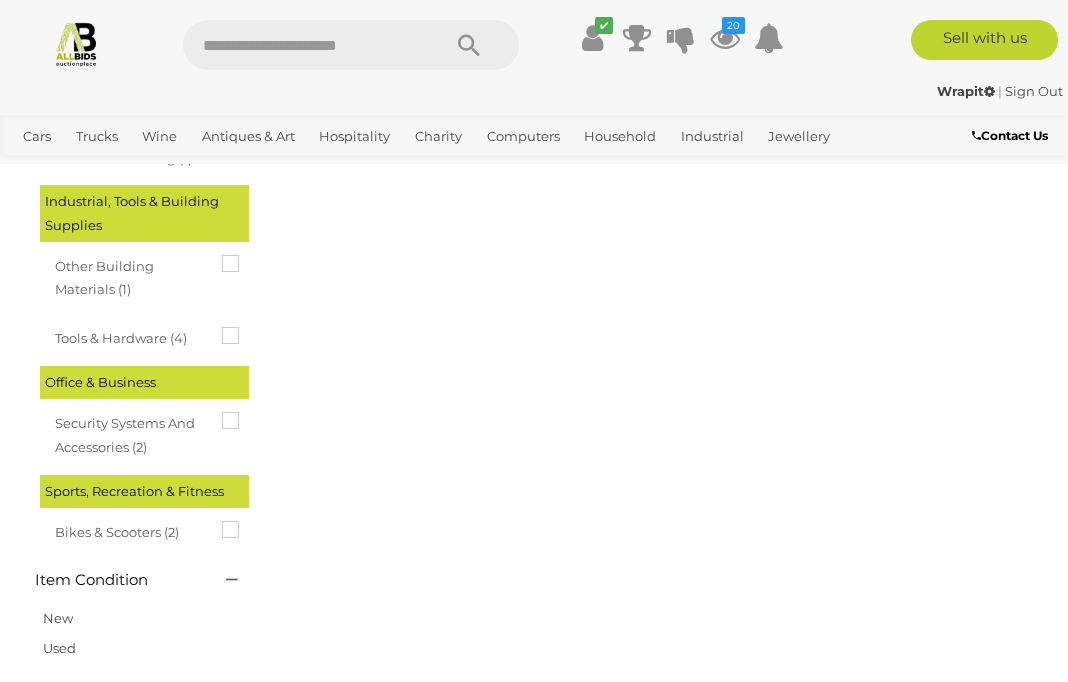 scroll, scrollTop: 0, scrollLeft: 0, axis: both 